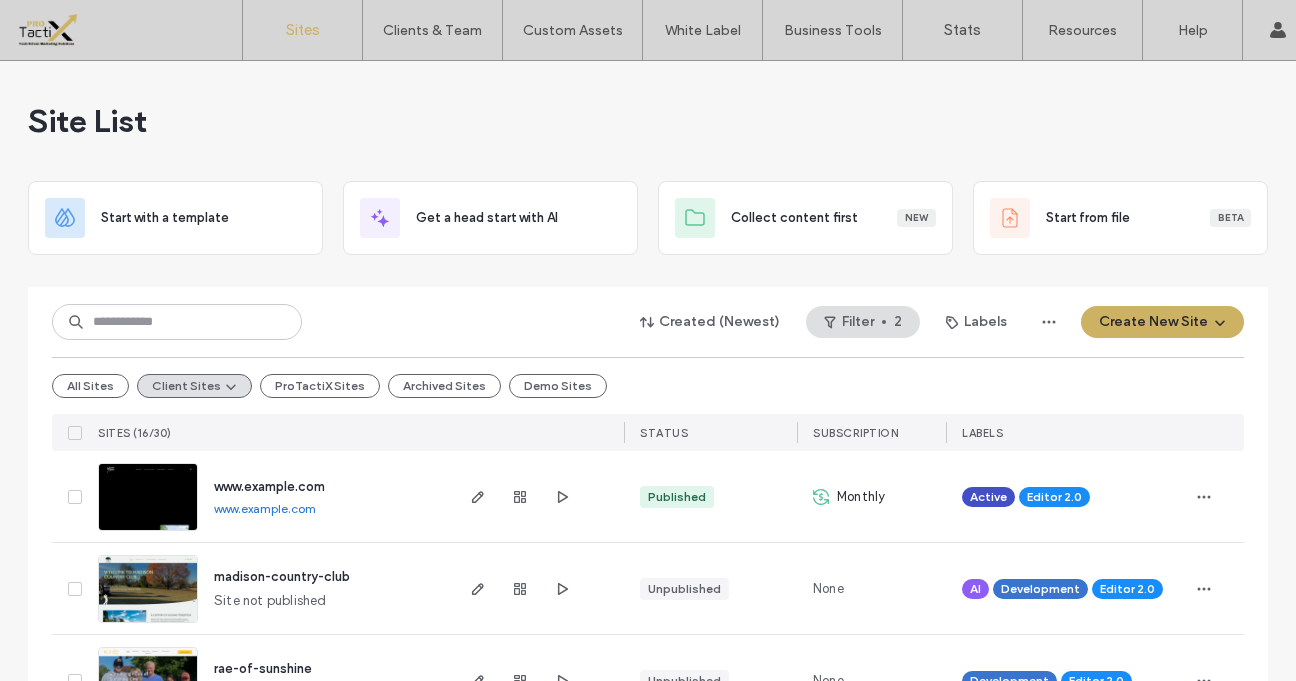 scroll, scrollTop: 0, scrollLeft: 0, axis: both 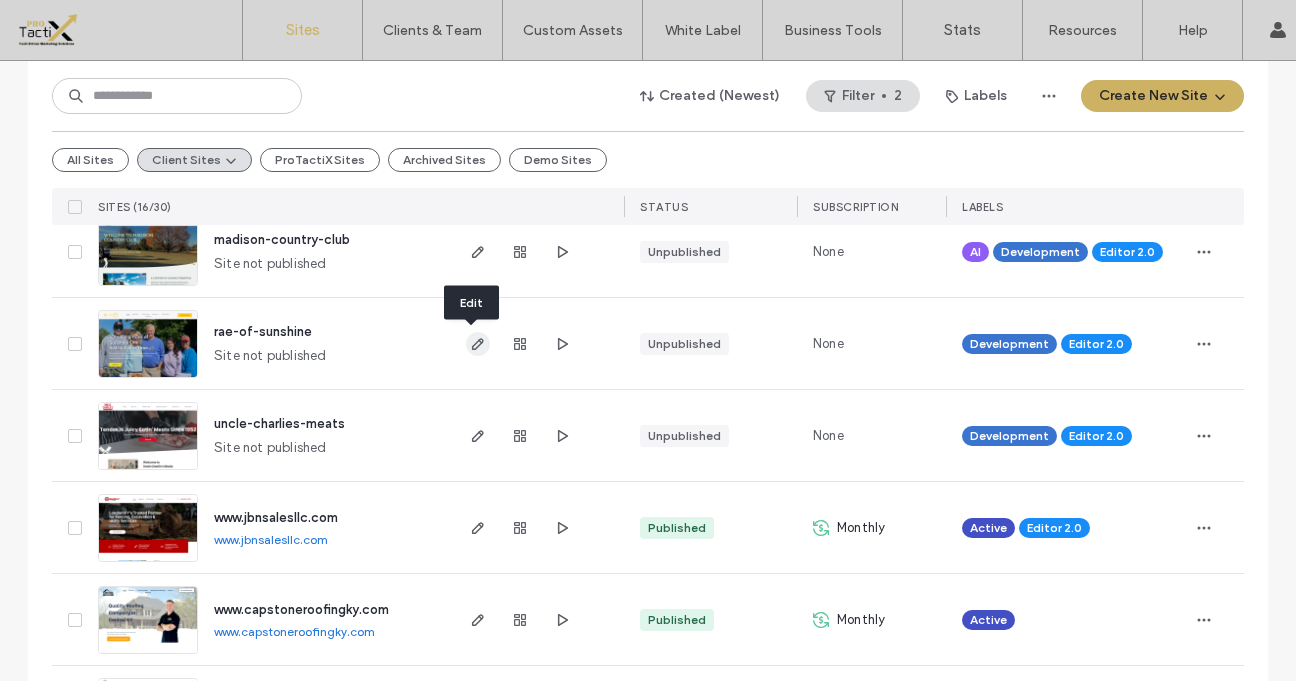 click 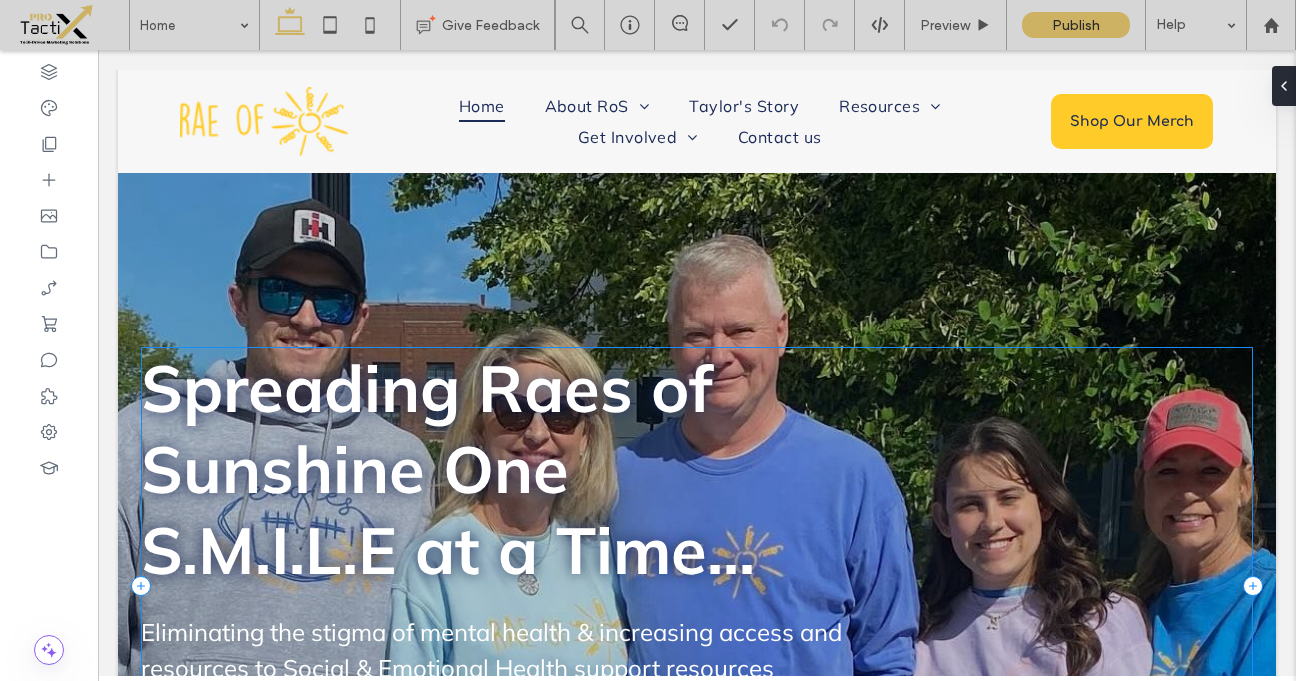 scroll, scrollTop: 466, scrollLeft: 0, axis: vertical 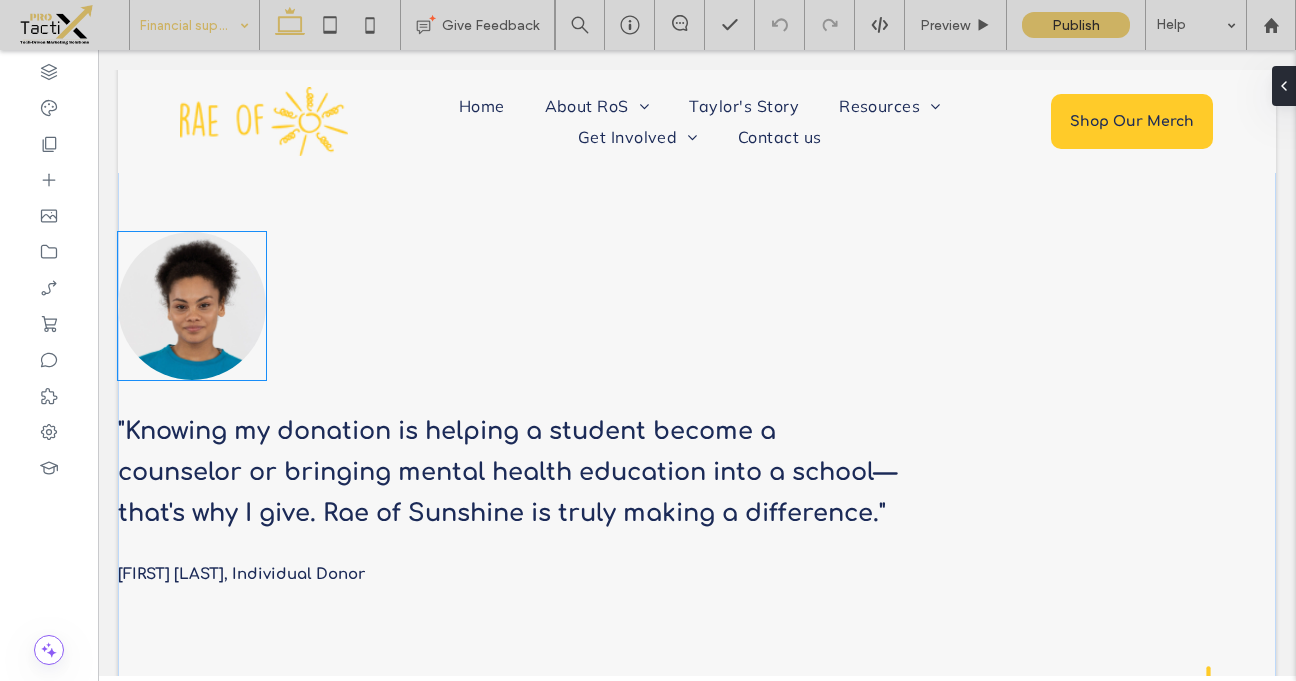 click at bounding box center [192, 306] 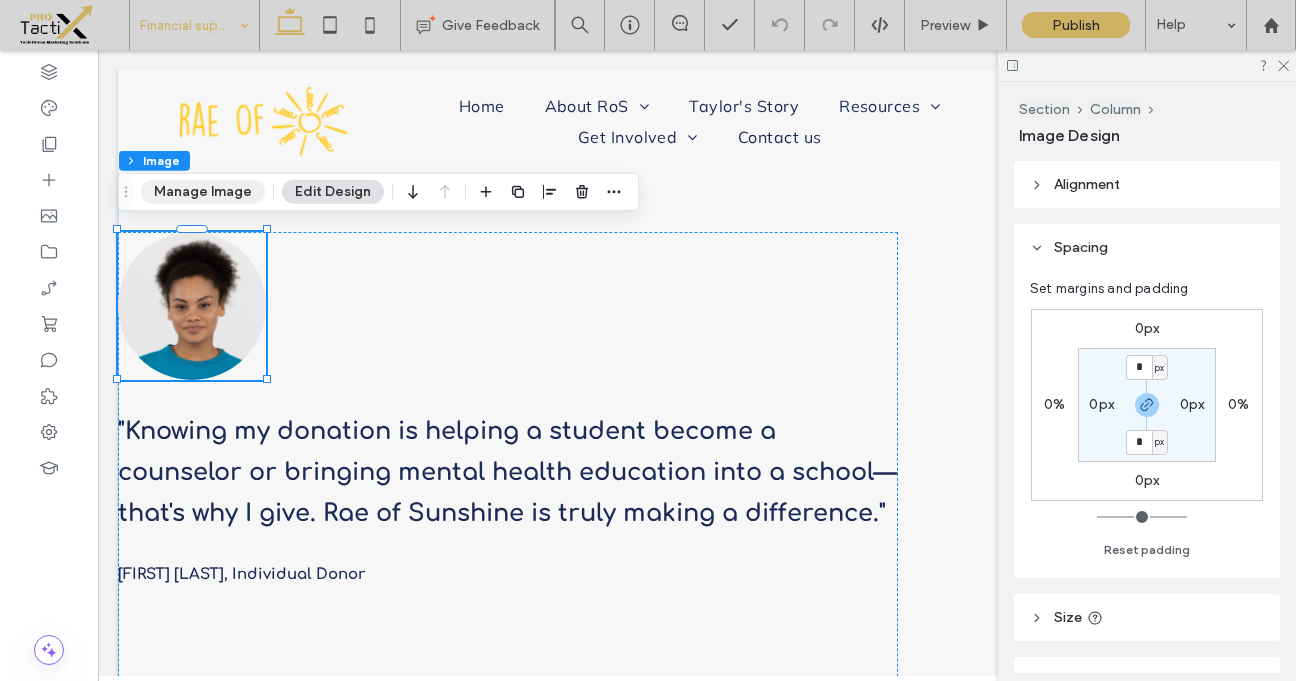 click on "Manage Image" at bounding box center [203, 192] 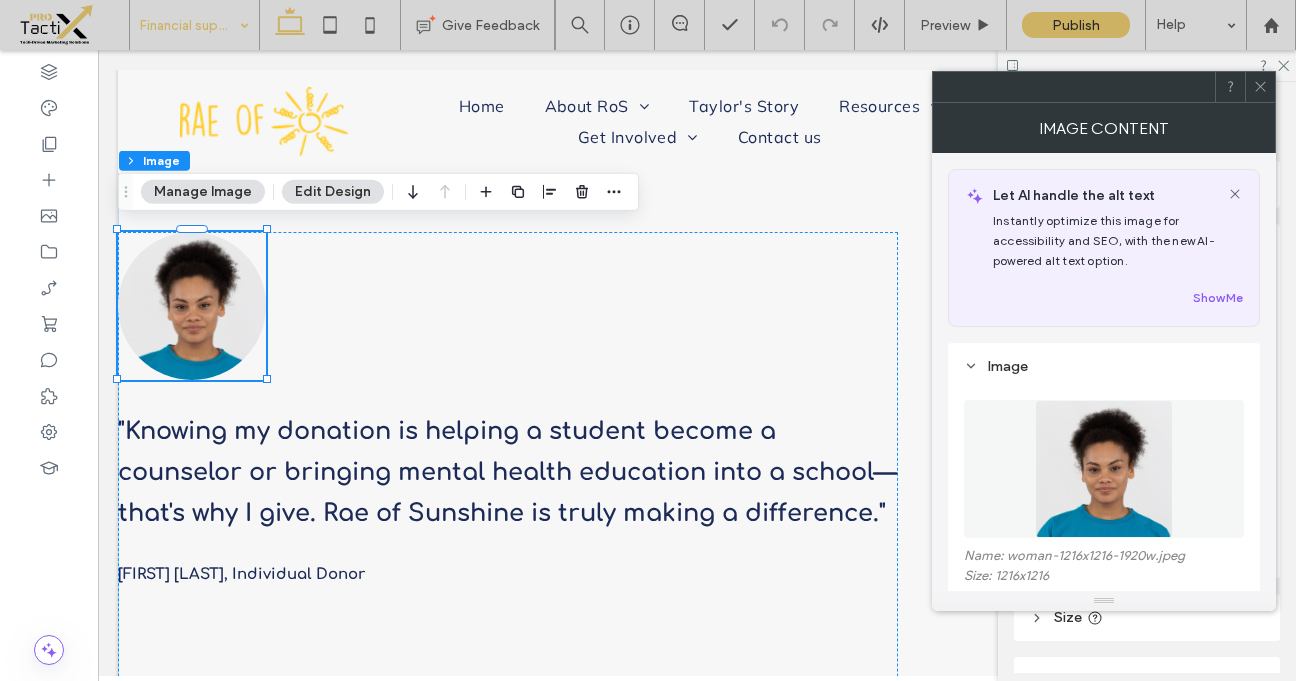 click at bounding box center [1104, 469] 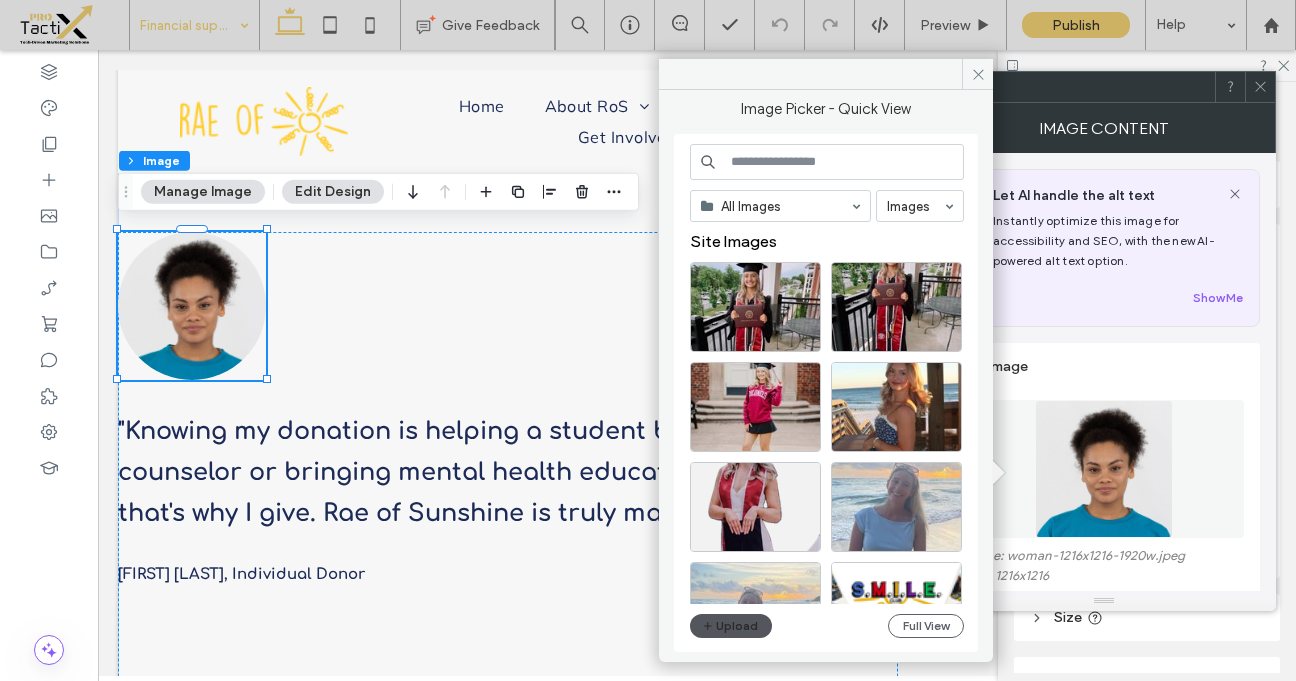 click on "Upload" at bounding box center (731, 626) 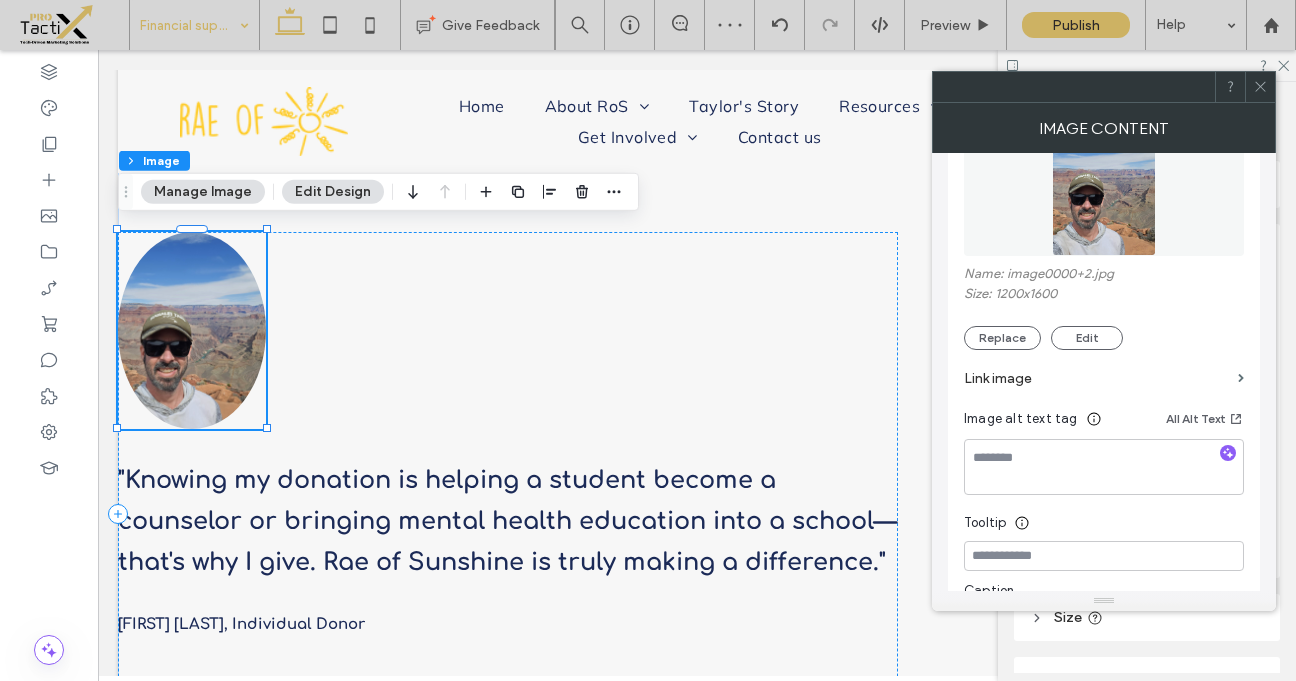 scroll, scrollTop: 318, scrollLeft: 0, axis: vertical 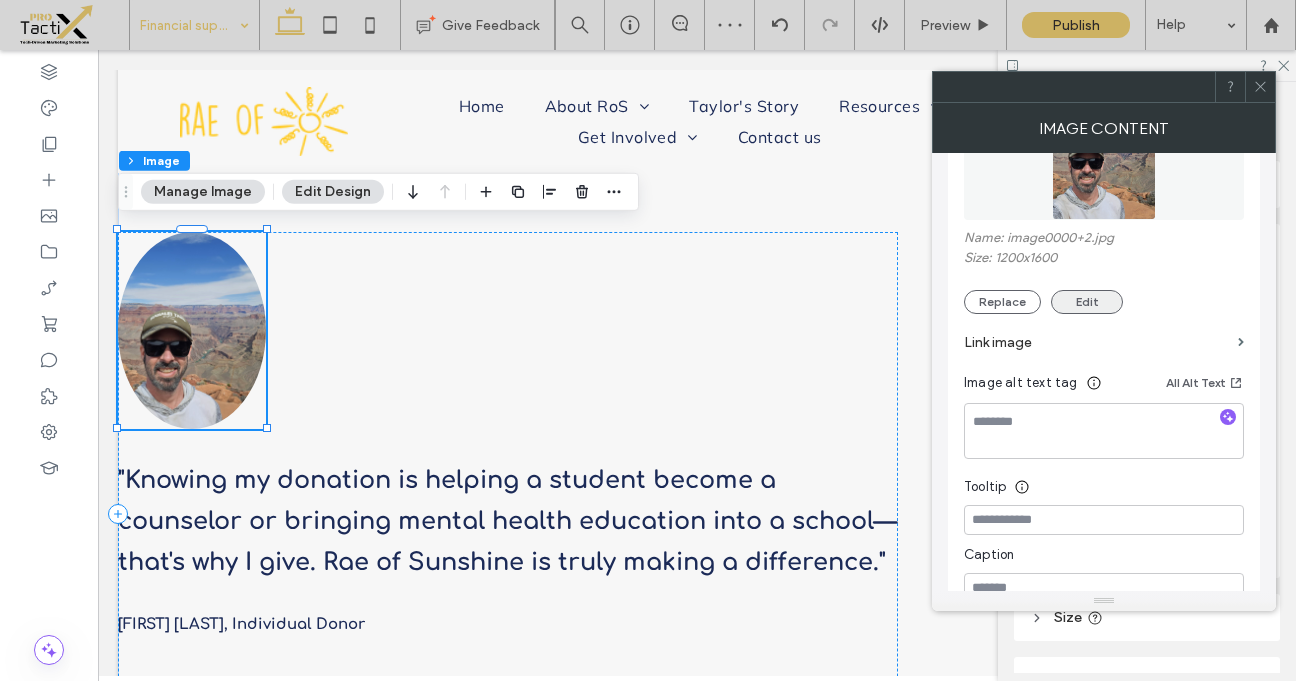 click on "Edit" at bounding box center (1087, 302) 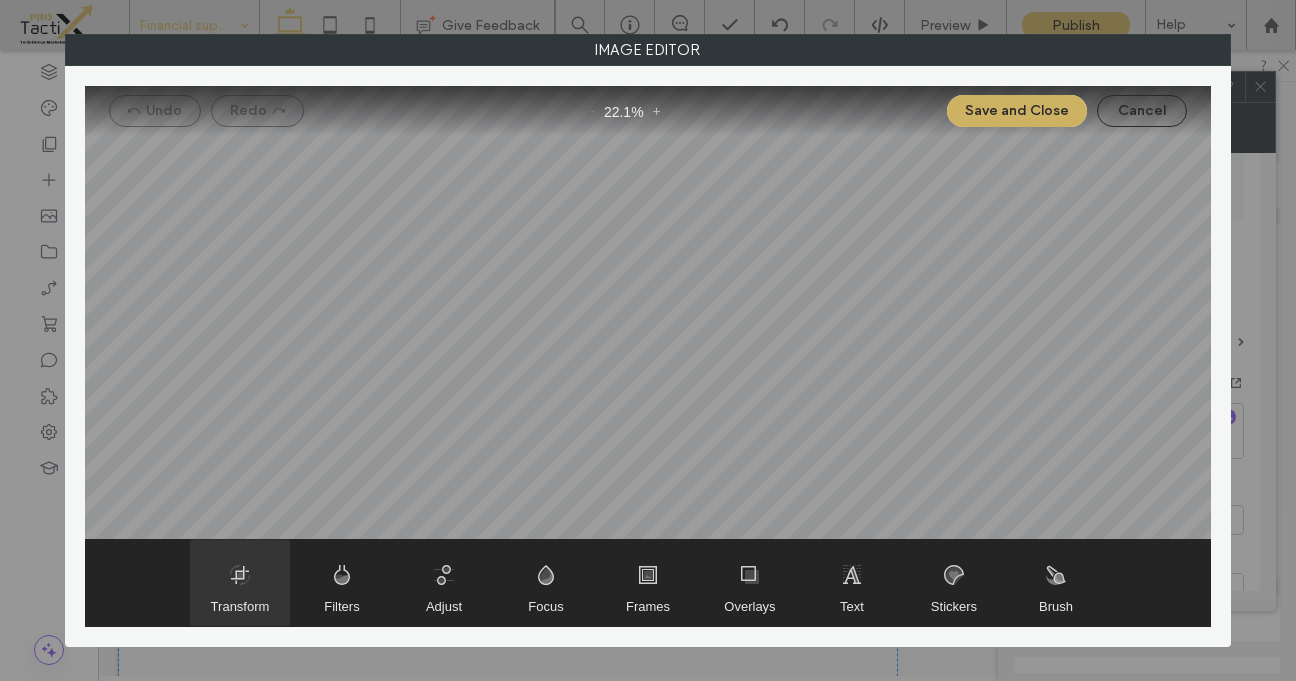 click at bounding box center (240, 583) 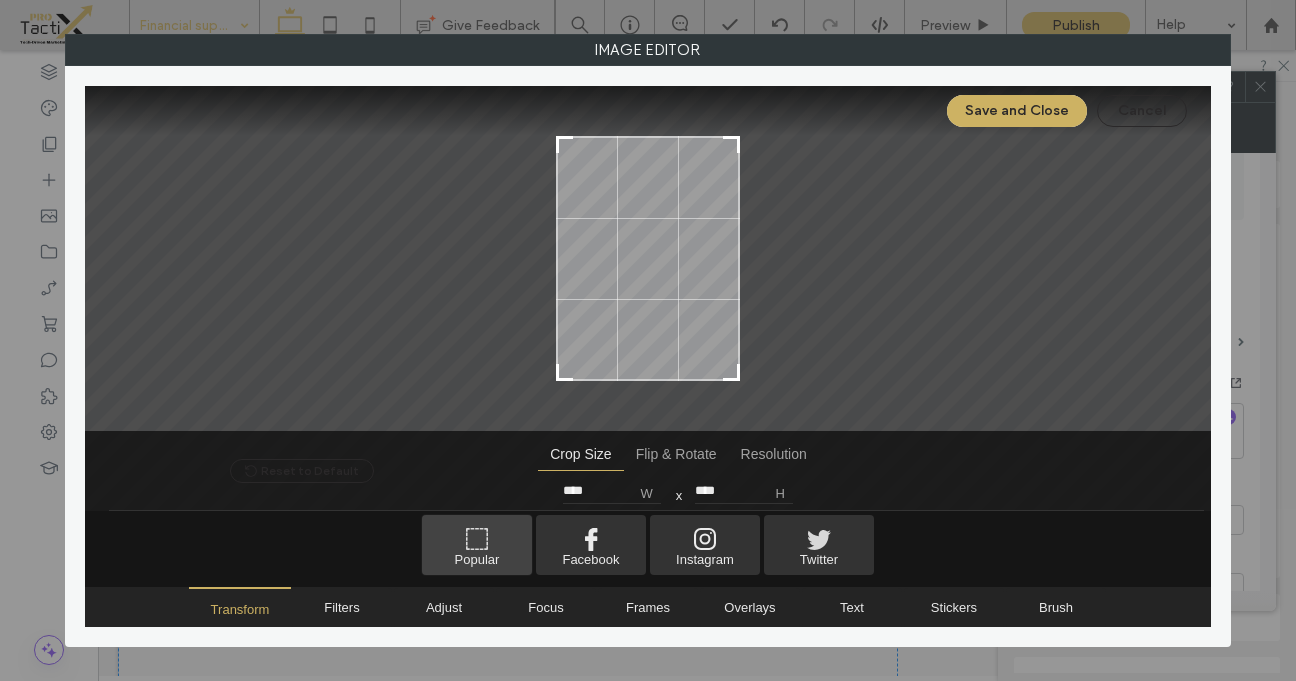 click at bounding box center (477, 545) 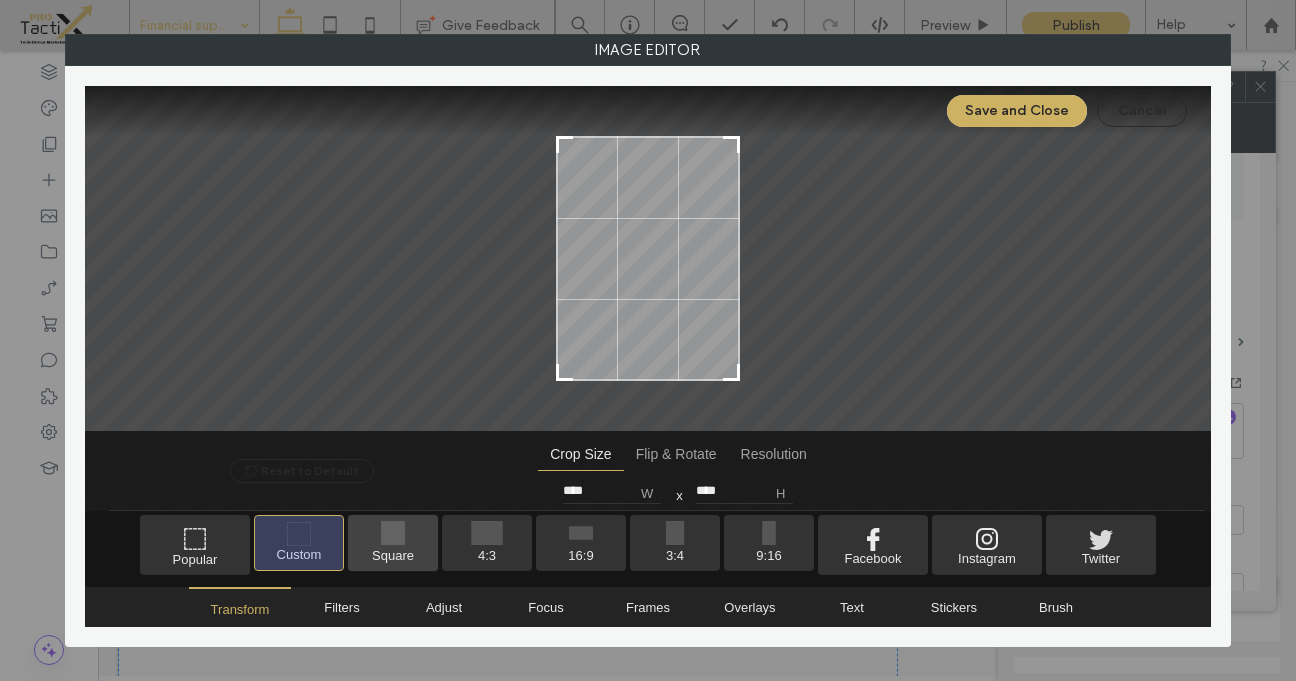 click at bounding box center (393, 543) 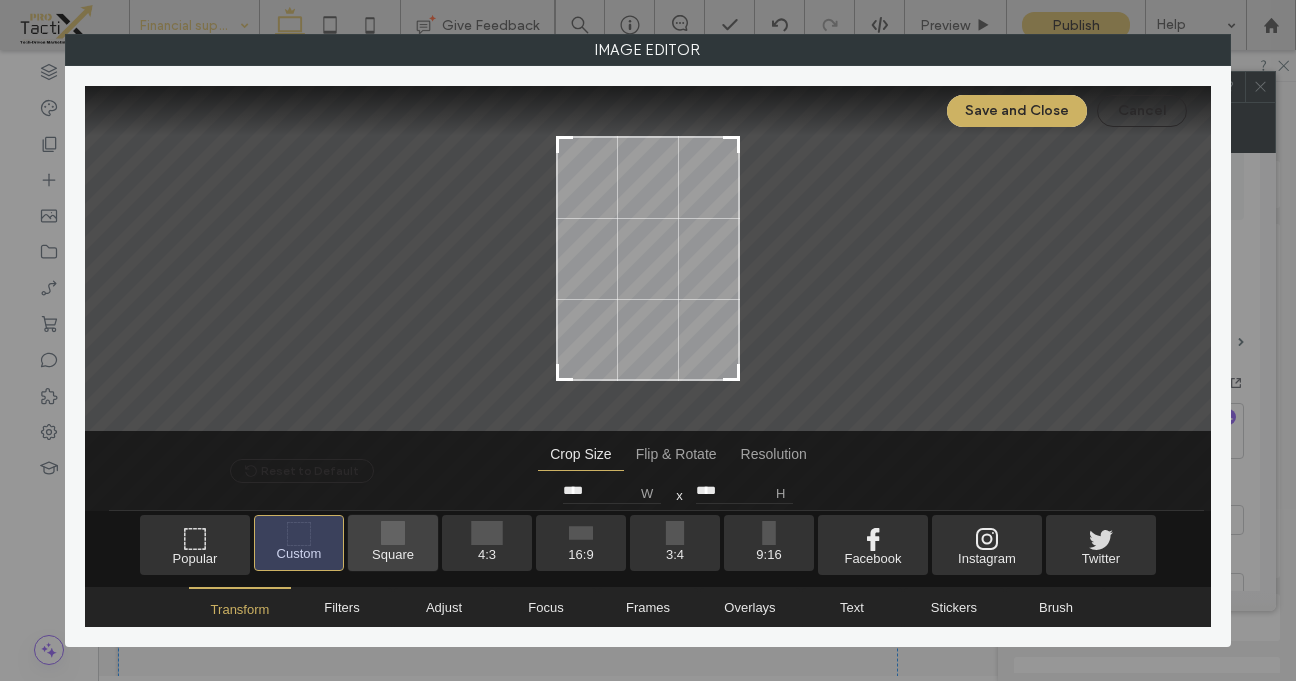 type on "****" 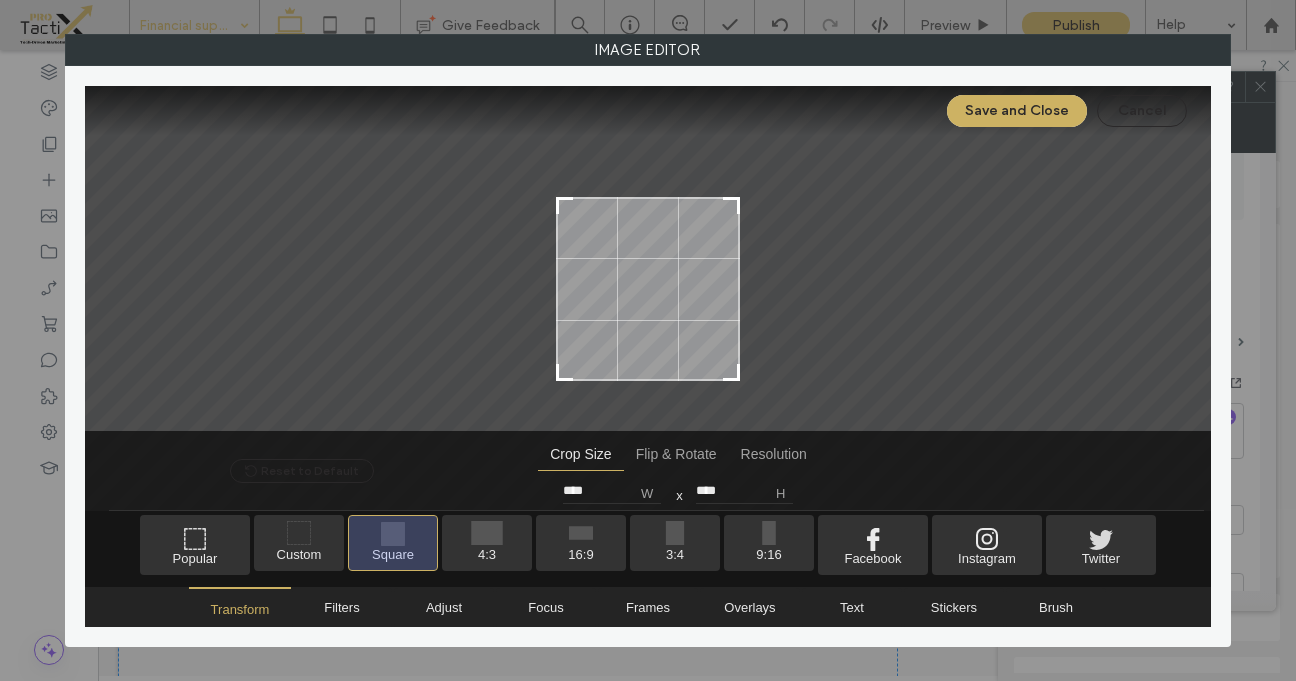 drag, startPoint x: 704, startPoint y: 209, endPoint x: 676, endPoint y: 304, distance: 99.0404 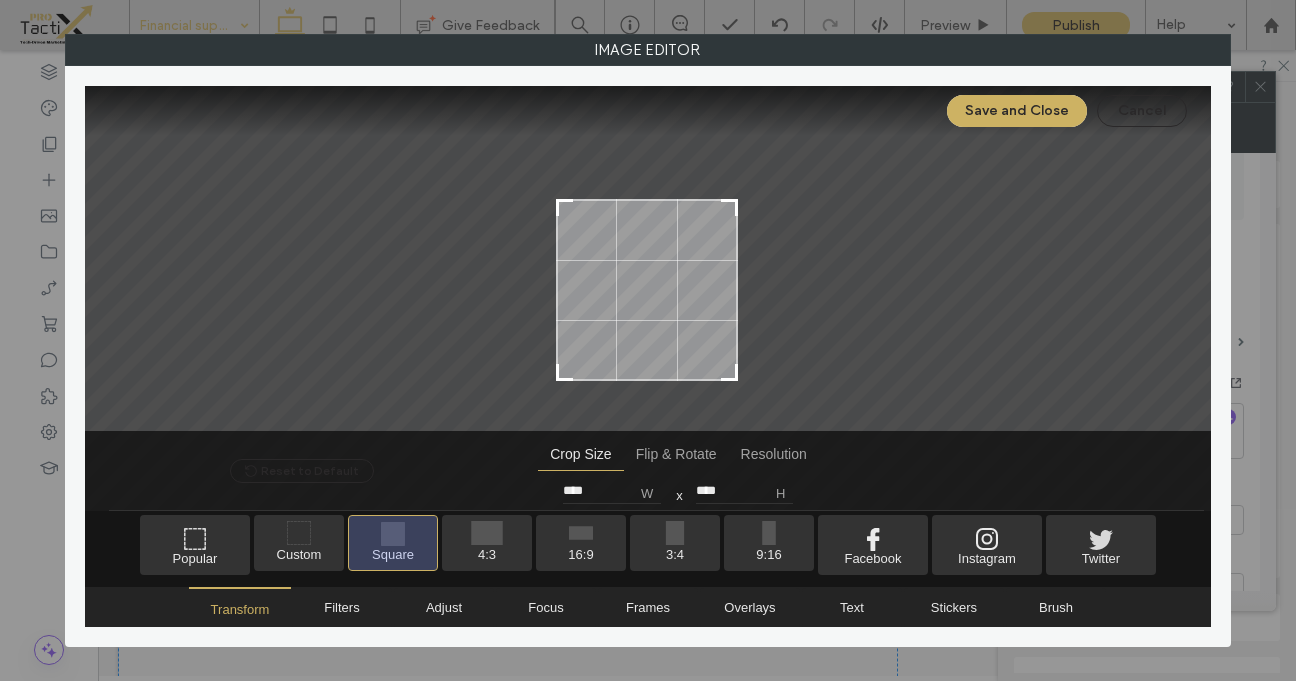 type on "****" 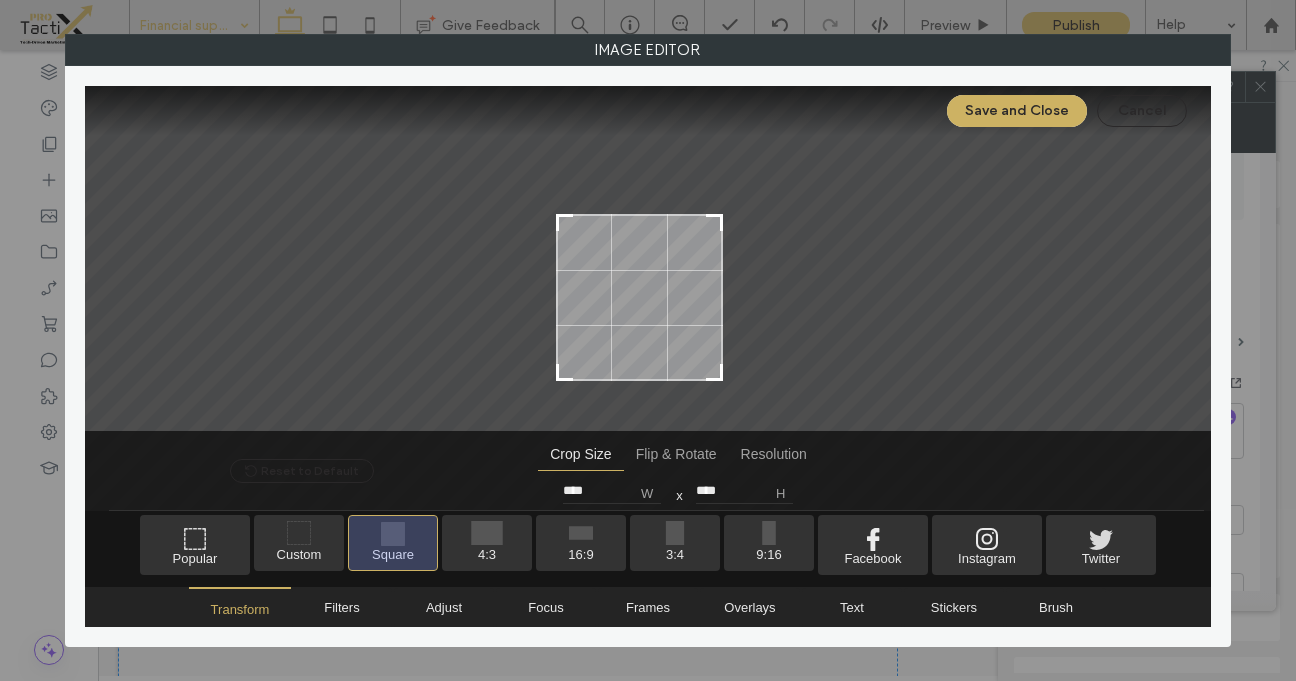 type on "****" 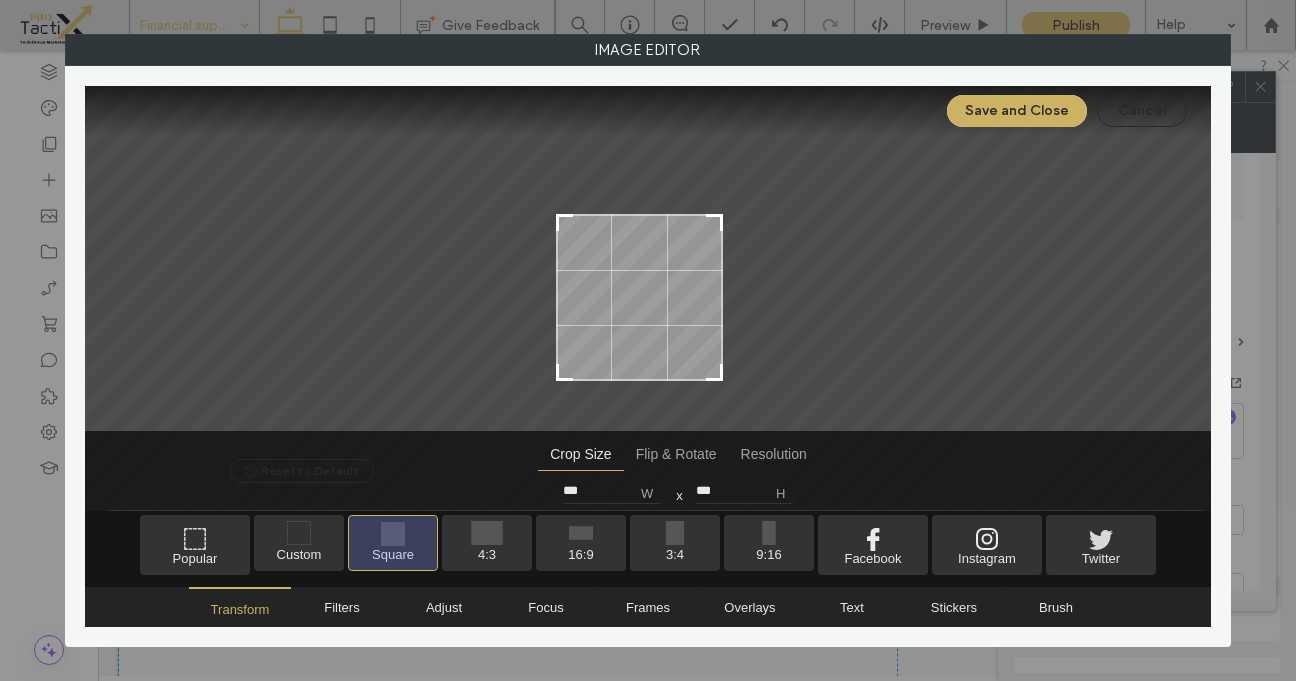 type on "***" 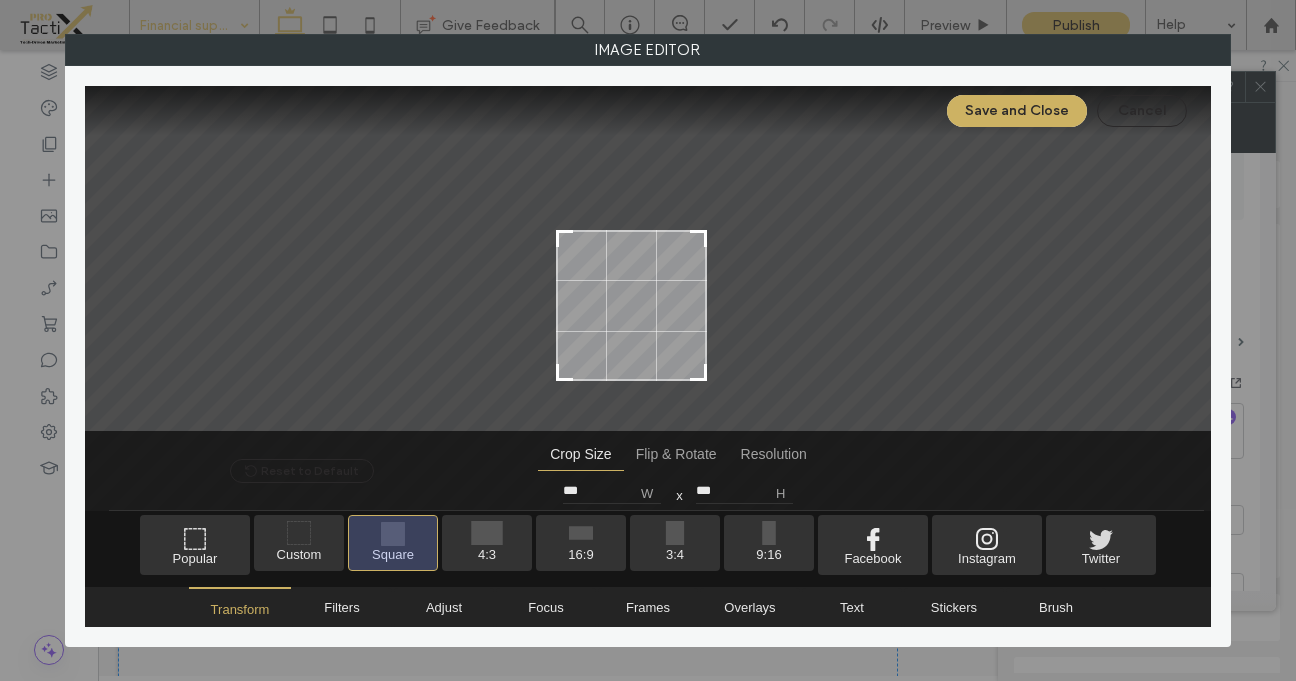 type on "***" 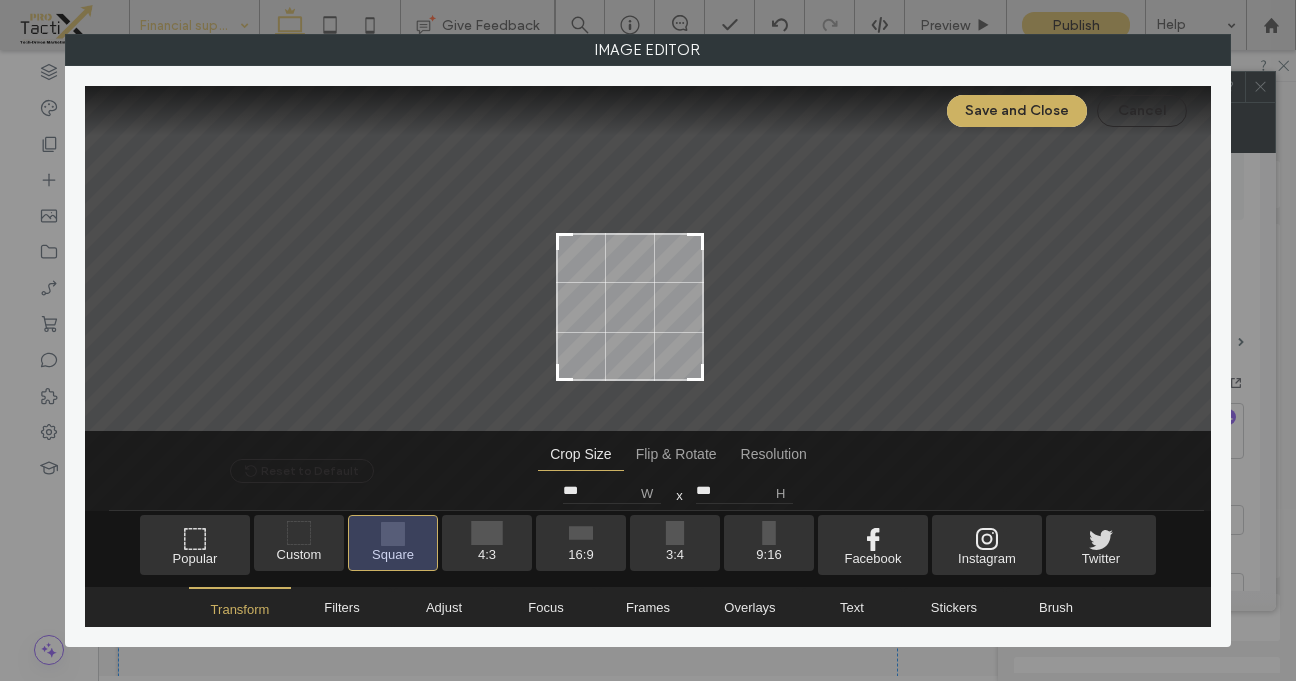 type on "***" 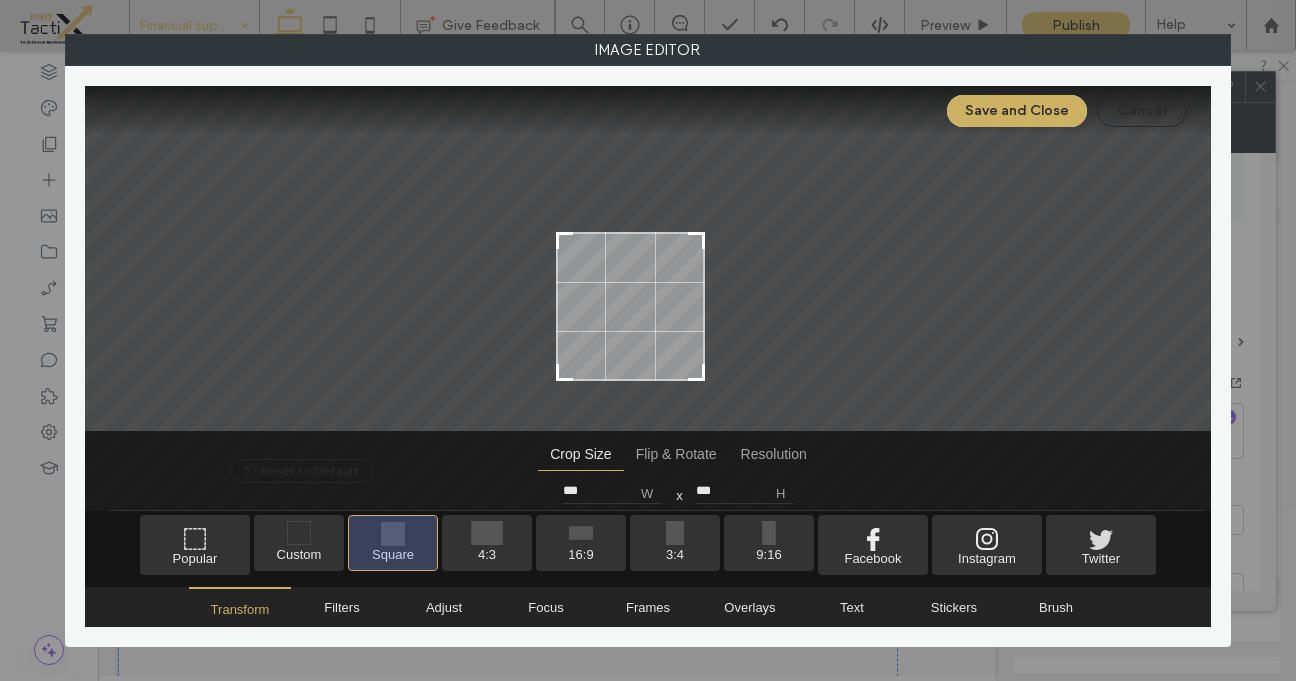 drag, startPoint x: 735, startPoint y: 200, endPoint x: 682, endPoint y: 235, distance: 63.51378 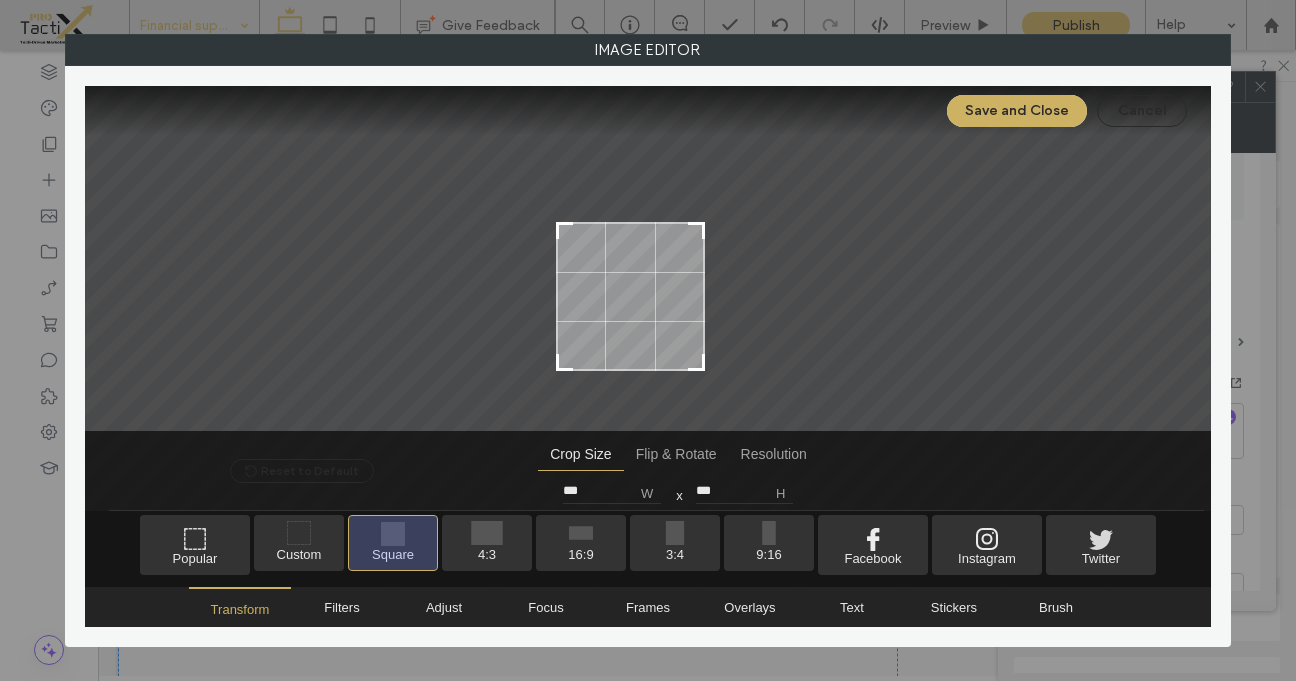 drag, startPoint x: 668, startPoint y: 280, endPoint x: 659, endPoint y: 270, distance: 13.453624 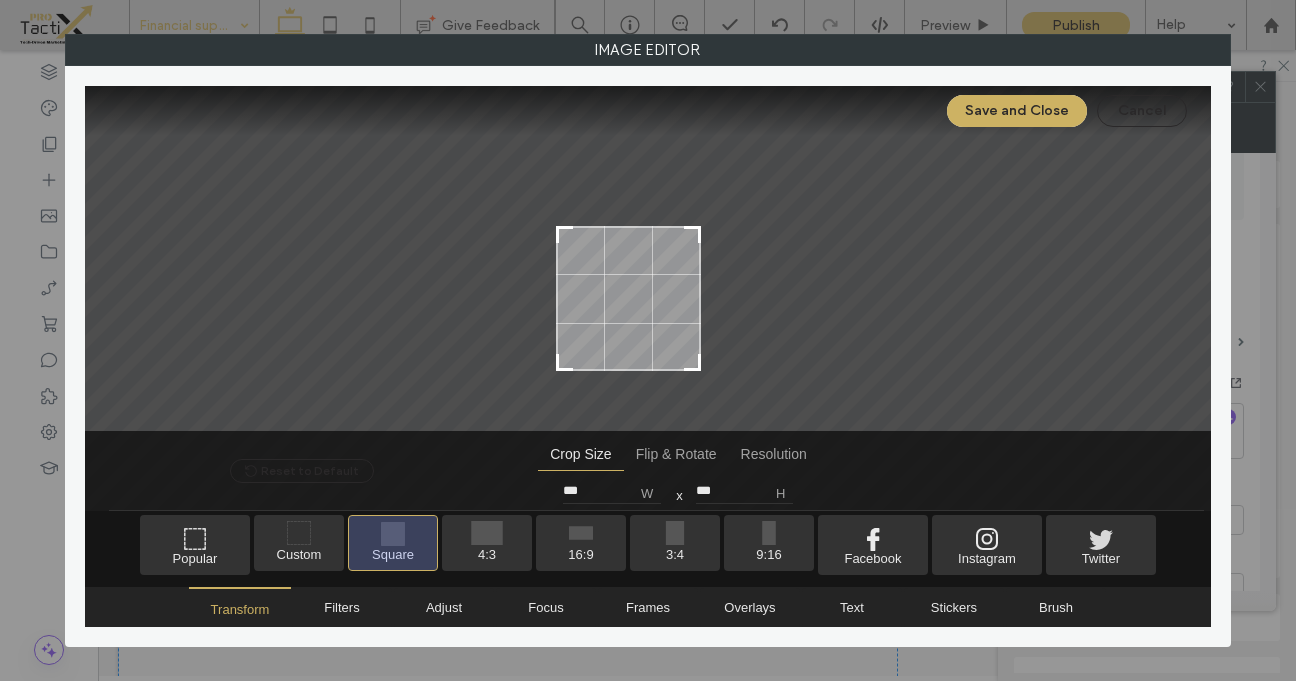 type on "***" 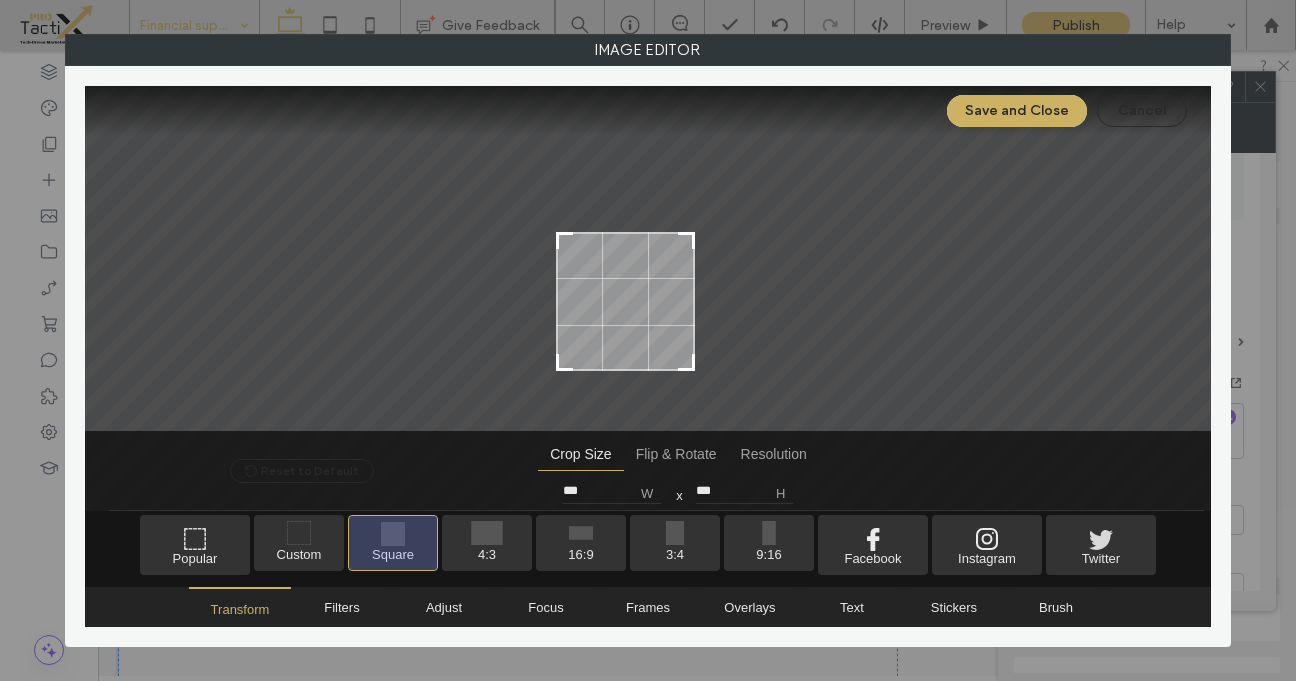 type on "***" 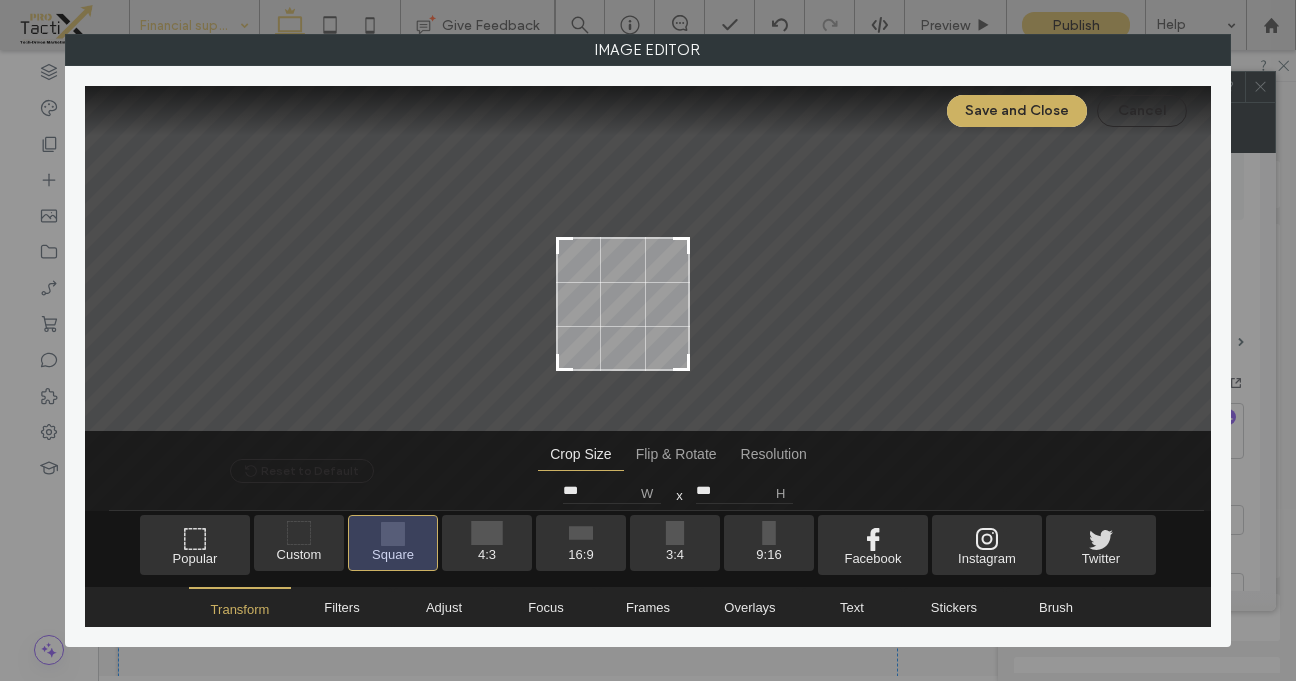 type on "***" 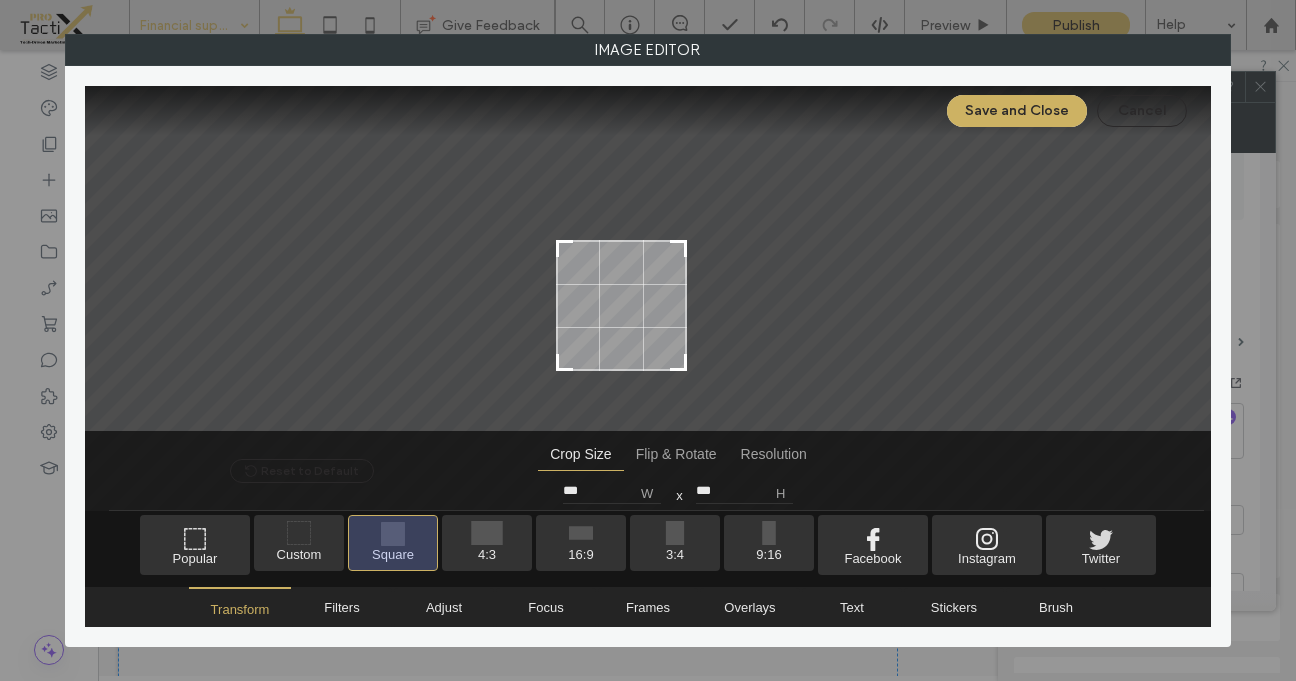 type on "***" 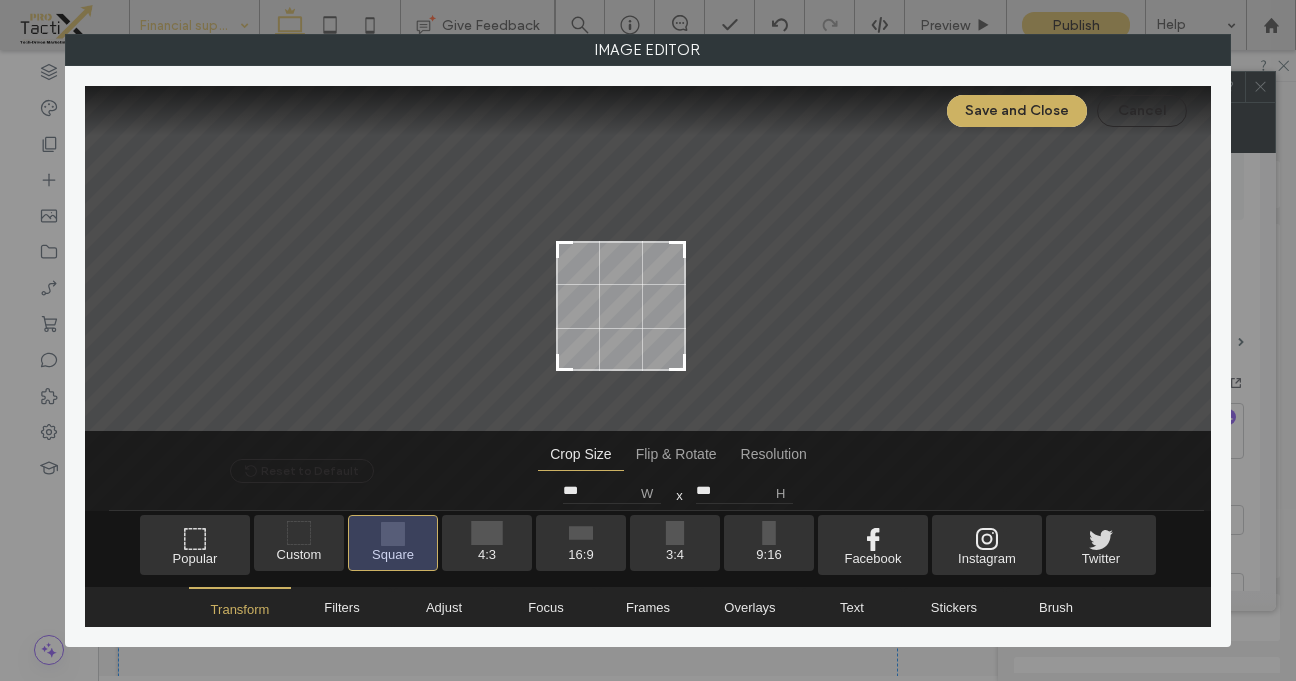 drag, startPoint x: 701, startPoint y: 226, endPoint x: 668, endPoint y: 245, distance: 38.078865 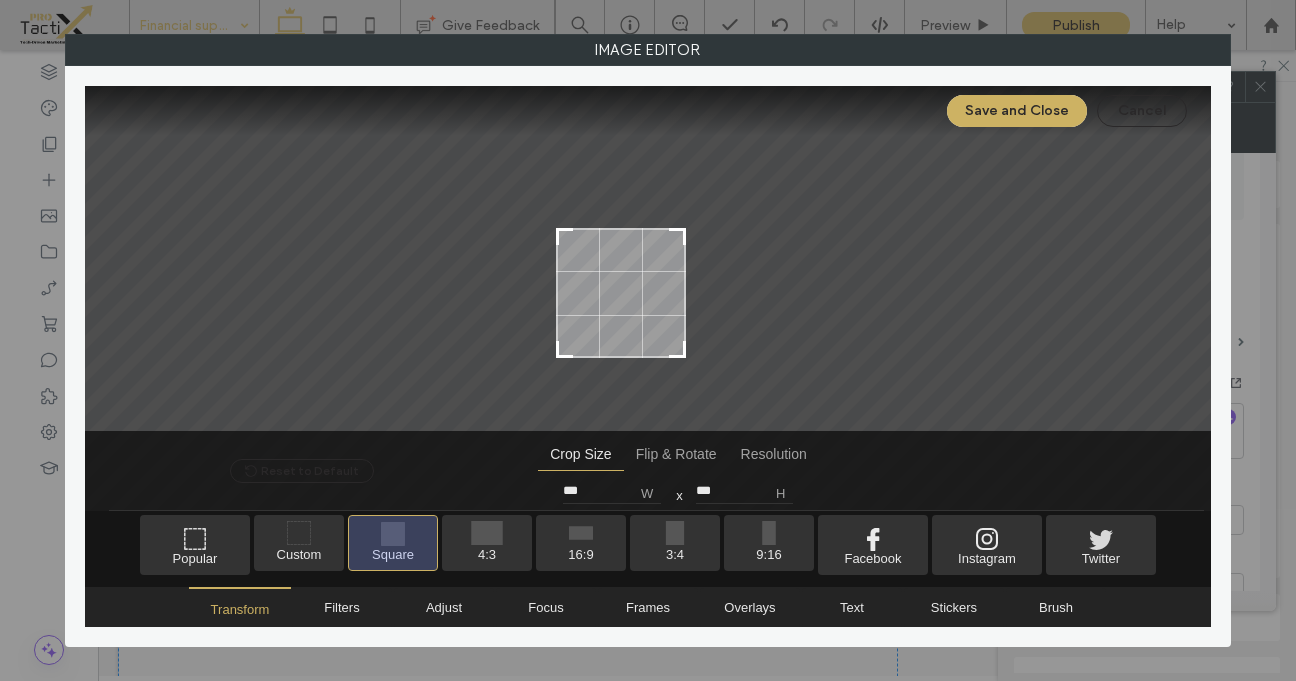 drag, startPoint x: 661, startPoint y: 290, endPoint x: 657, endPoint y: 277, distance: 13.601471 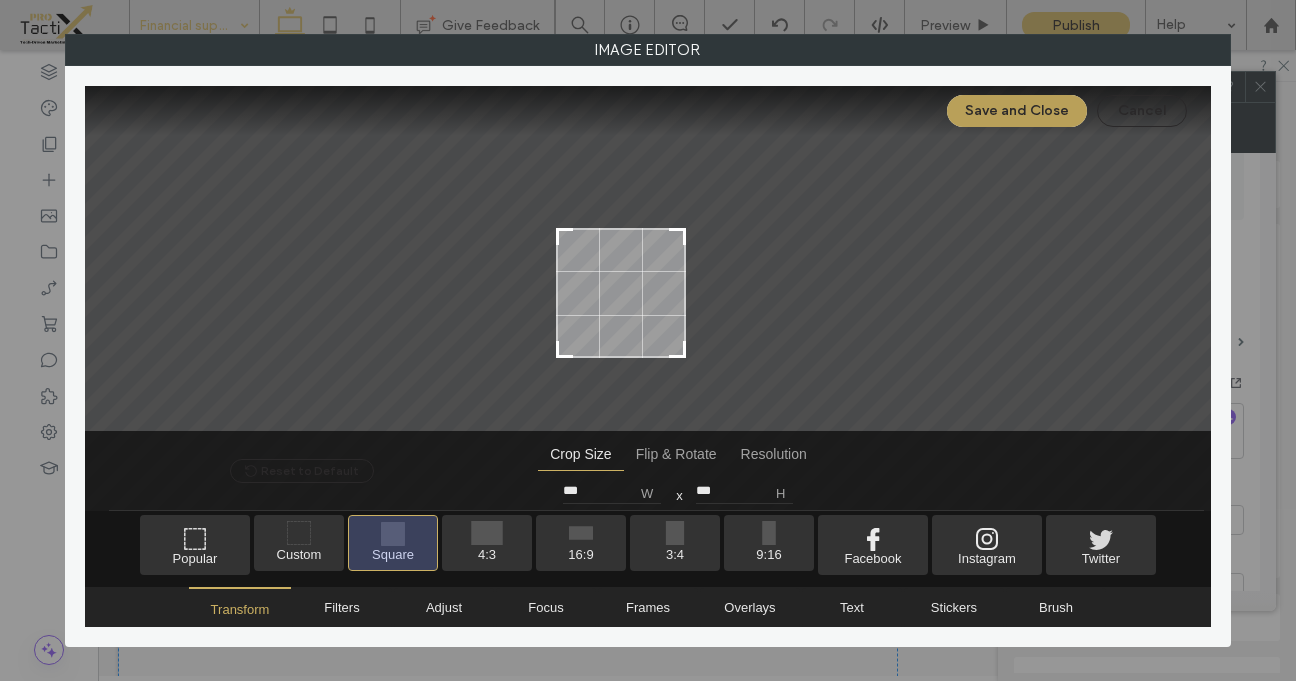 click on "Save and Close" at bounding box center (1017, 111) 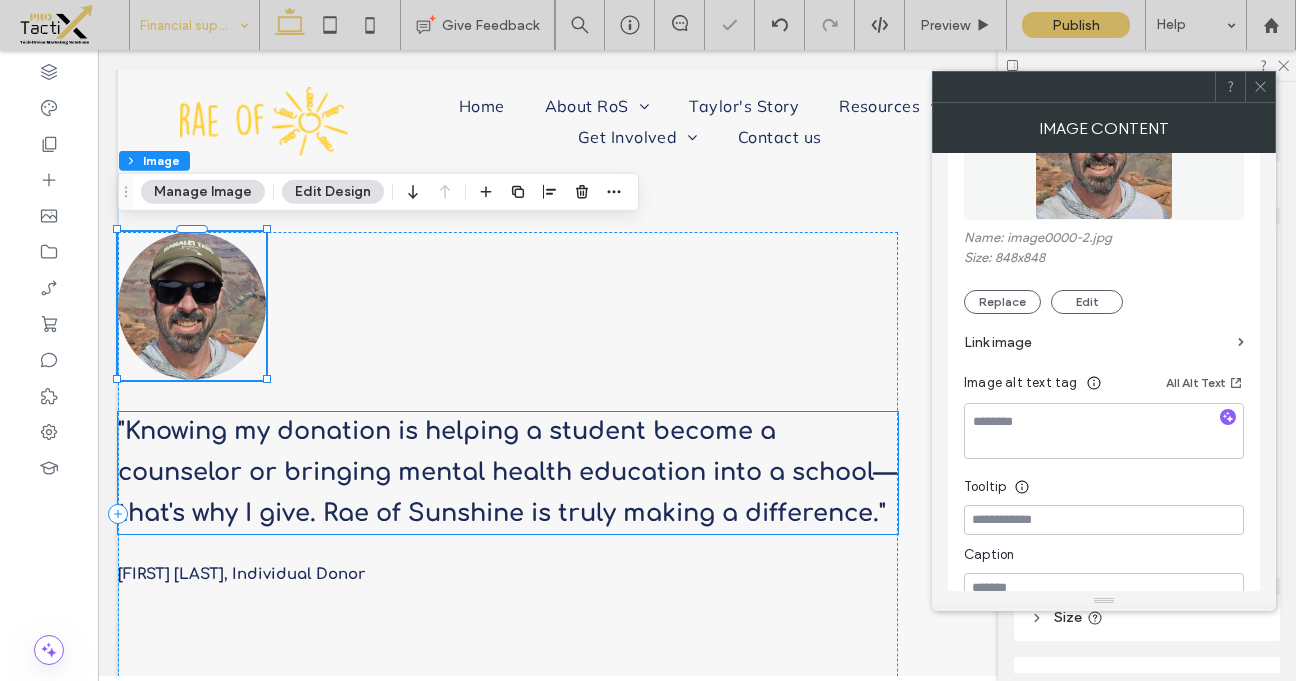 click on ""Knowing my donation is helping a student become a counselor or bringing mental health education into a school—that's why I give. Rae of Sunshine is truly making a difference."" at bounding box center (507, 472) 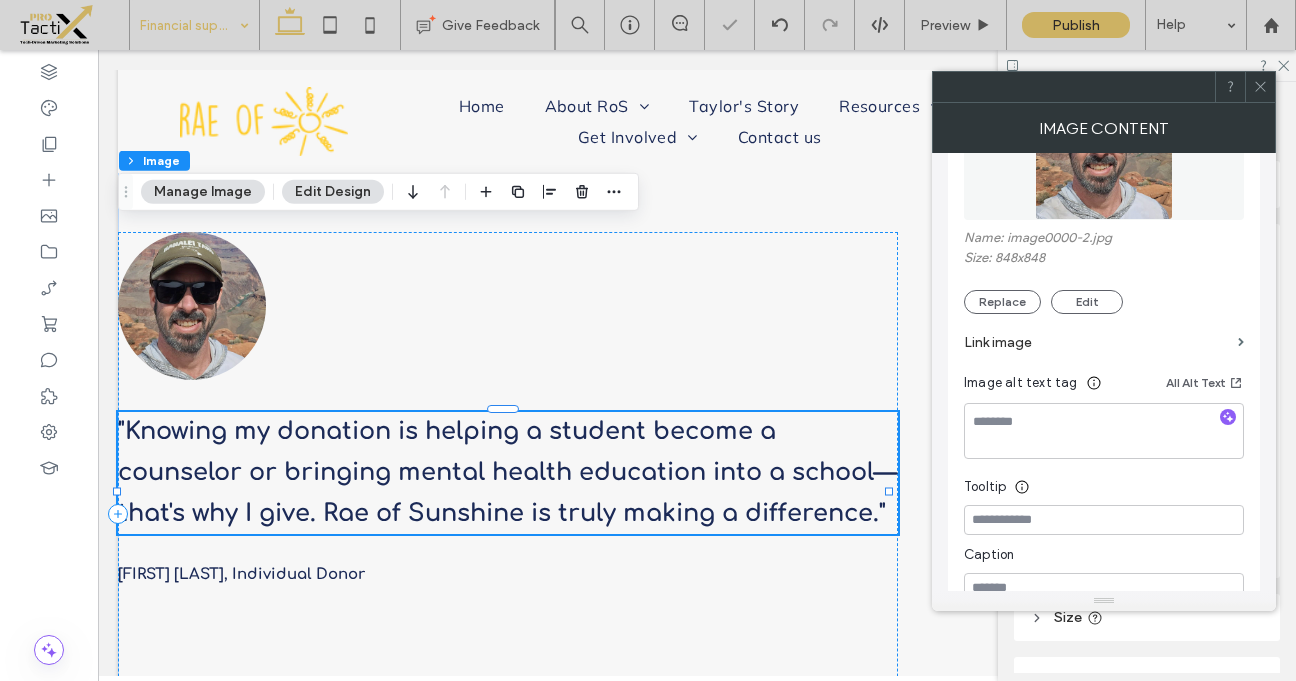 click on ""Knowing my donation is helping a student become a counselor or bringing mental health education into a school—that's why I give. Rae of Sunshine is truly making a difference."" at bounding box center [507, 472] 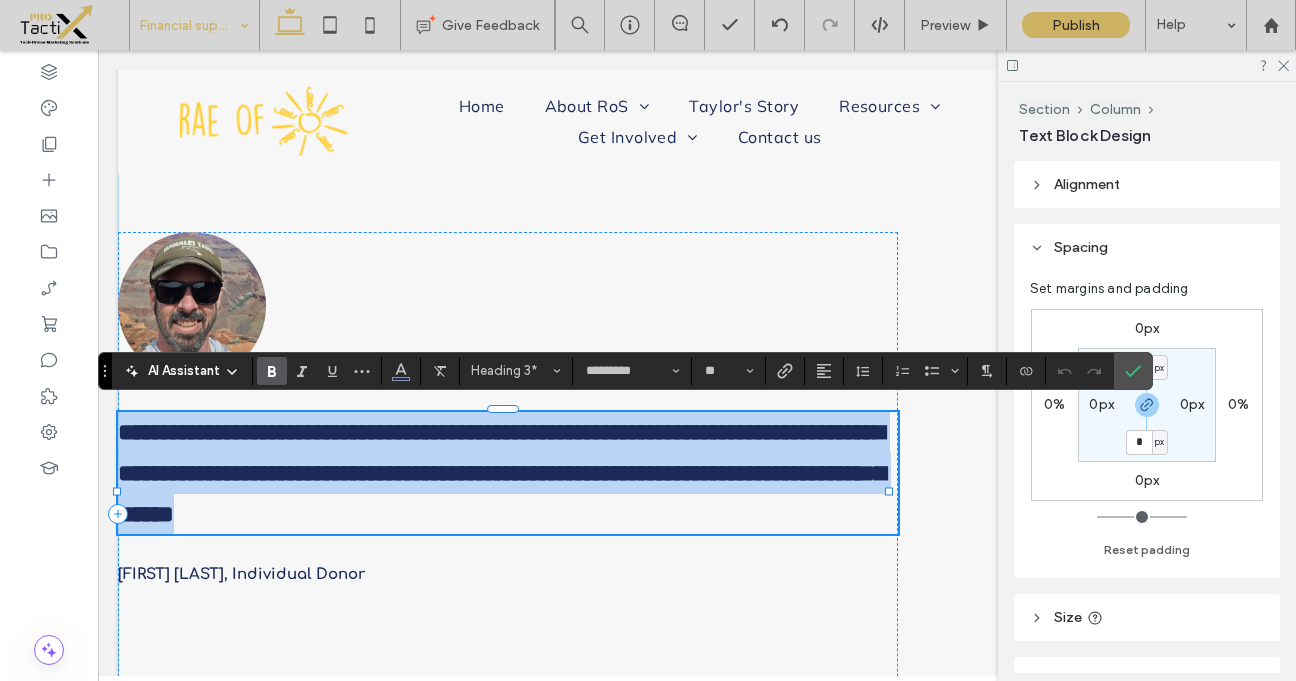 type 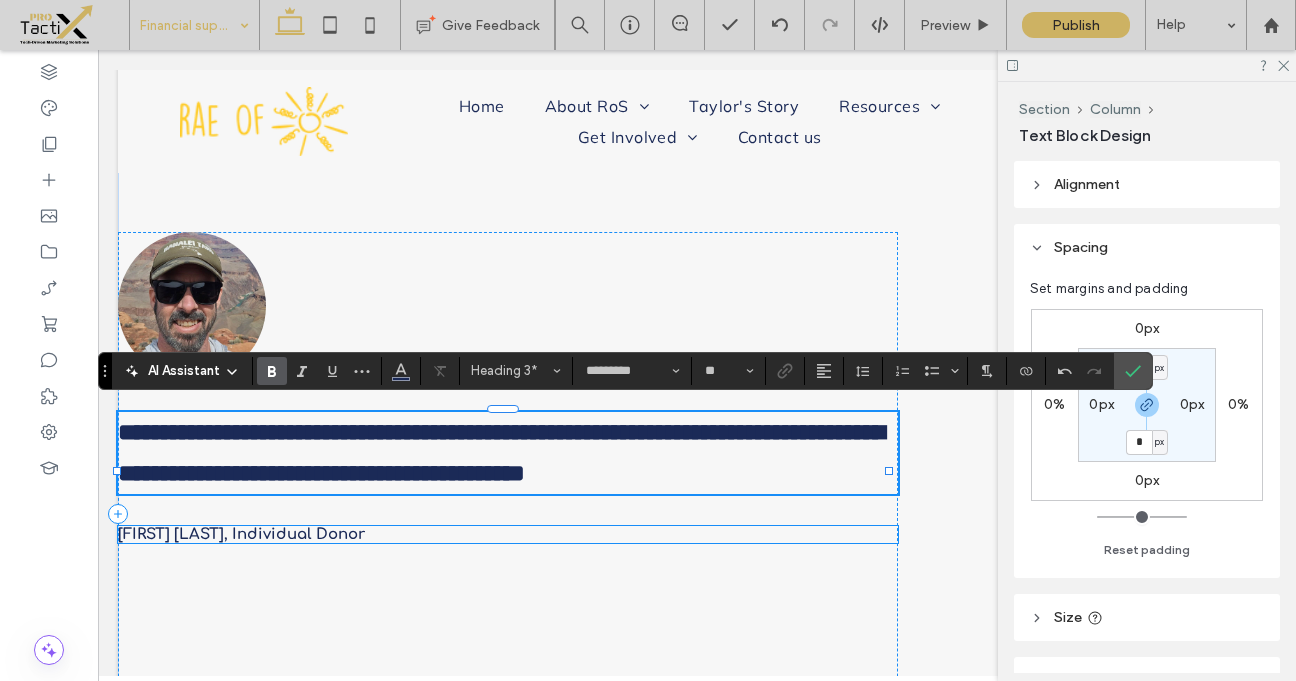 click on "[FIRST] [LAST], Individual Donor" at bounding box center [241, 534] 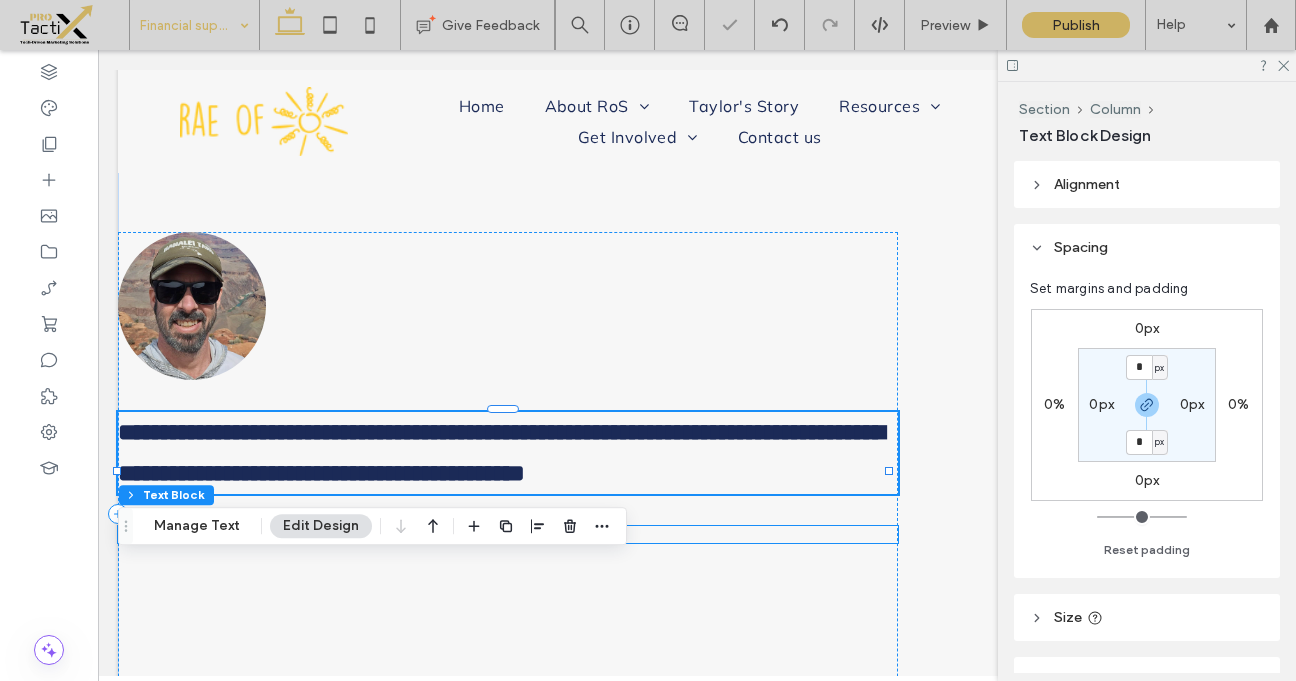 click on "[FIRST] [LAST], Individual Donor" at bounding box center [508, 534] 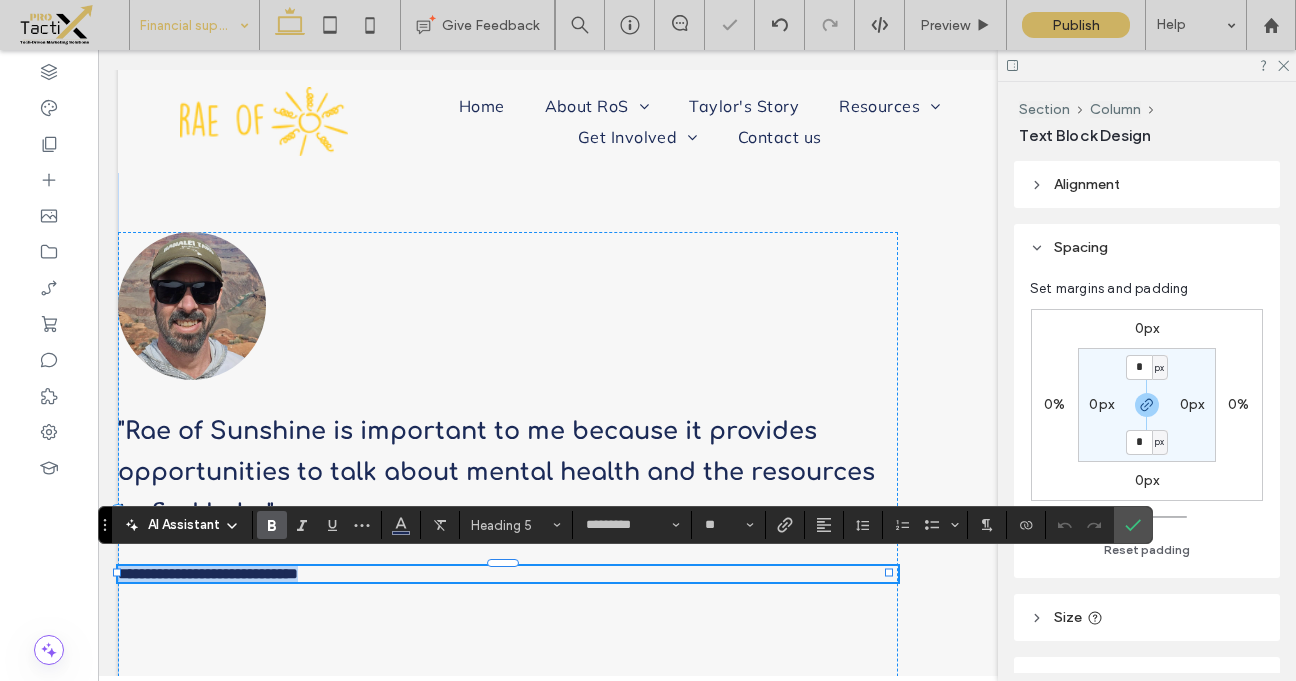 click on "**********" at bounding box center (208, 573) 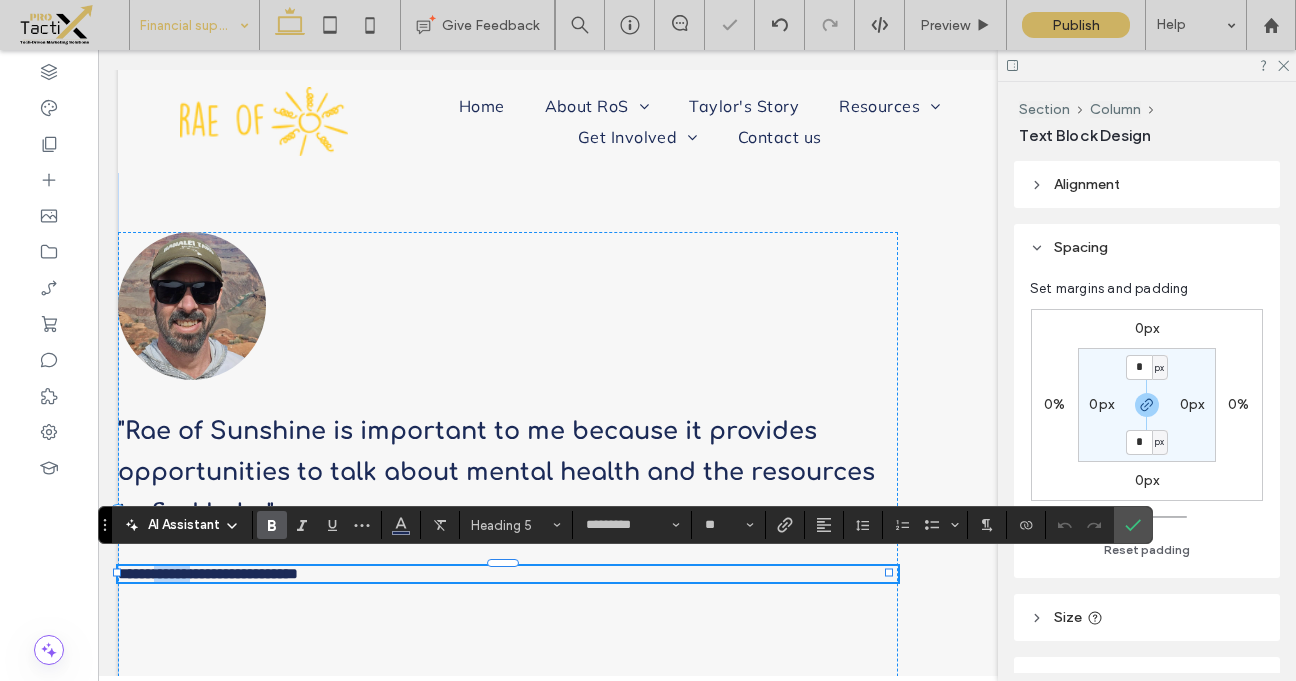 click on "**********" at bounding box center [208, 573] 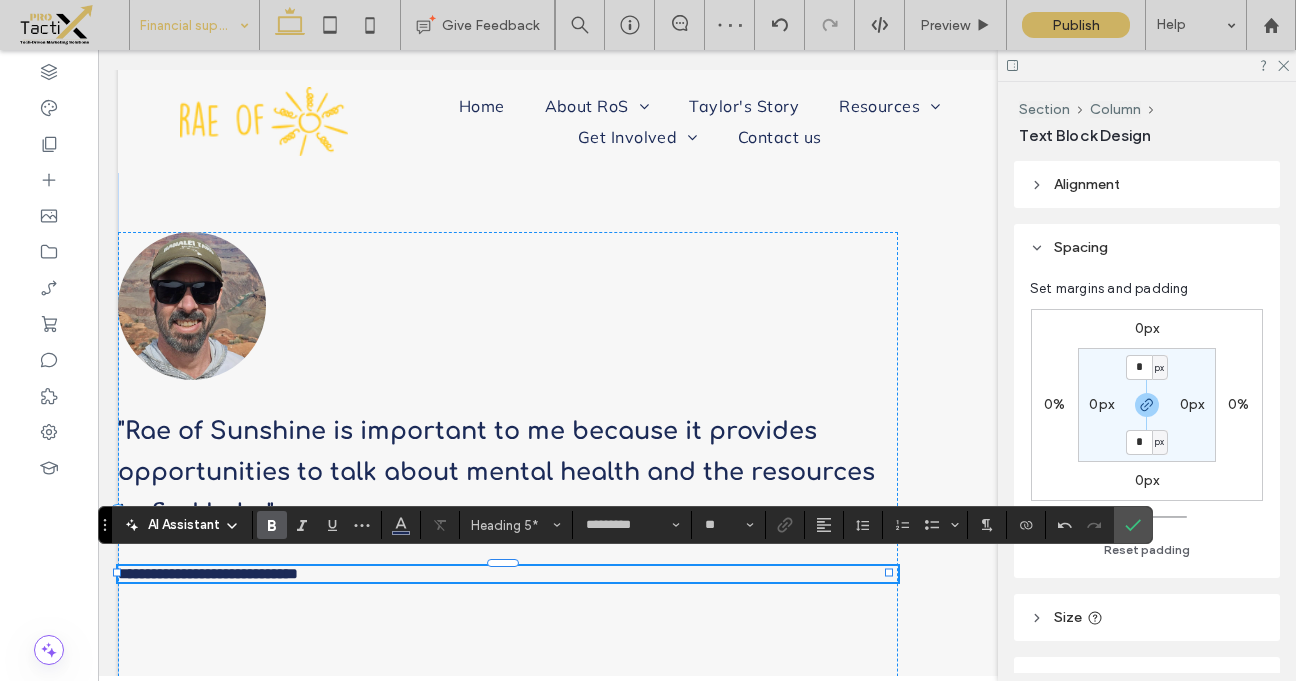 type 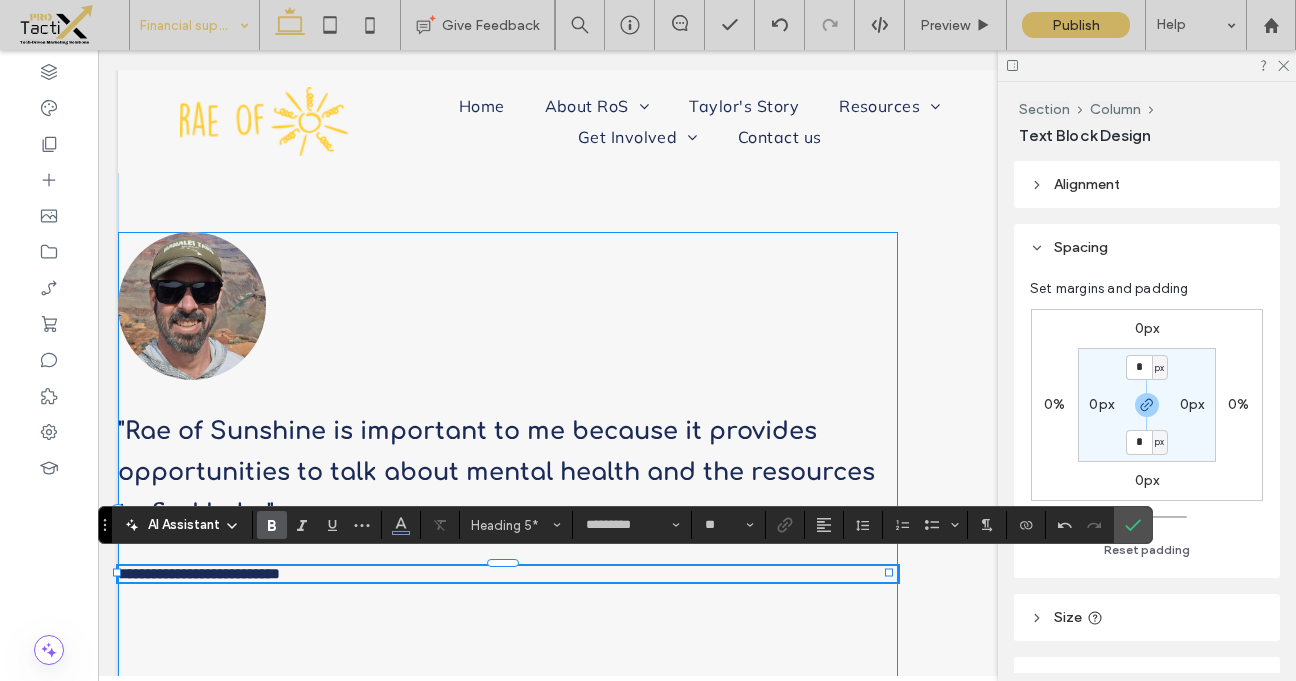 click on "**********" at bounding box center (508, 514) 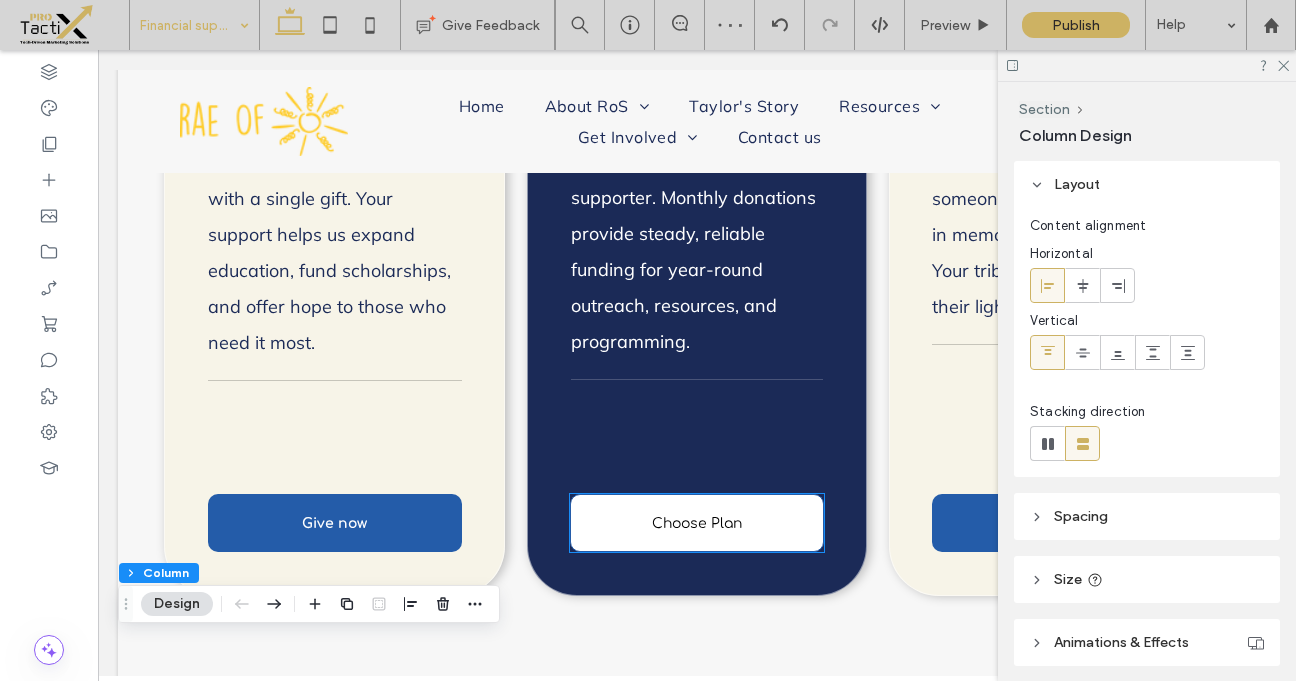scroll, scrollTop: 2261, scrollLeft: 0, axis: vertical 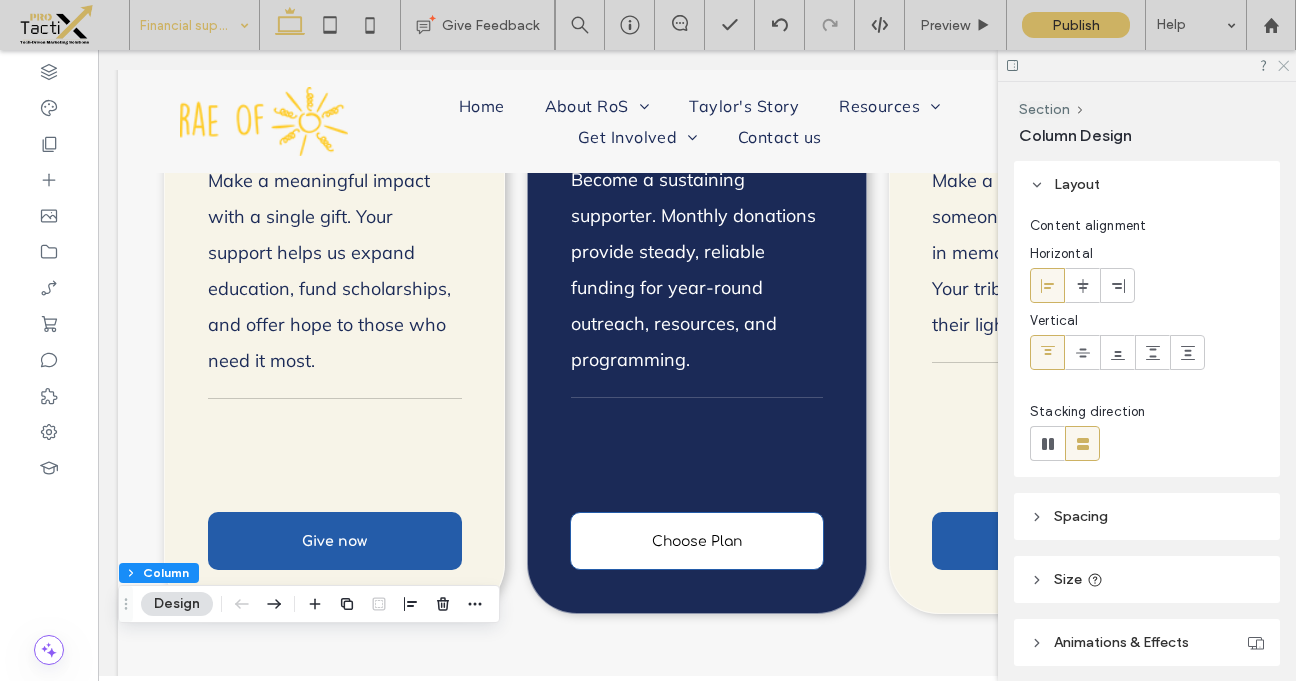 click 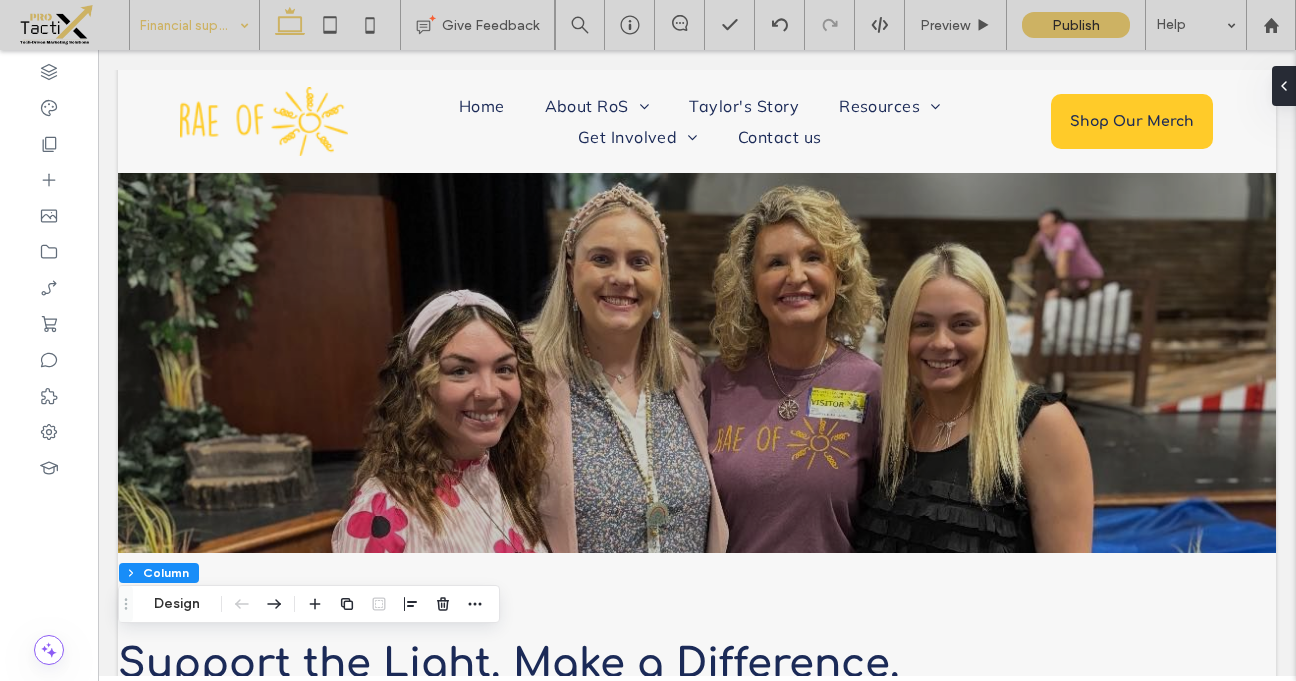 scroll, scrollTop: 0, scrollLeft: 0, axis: both 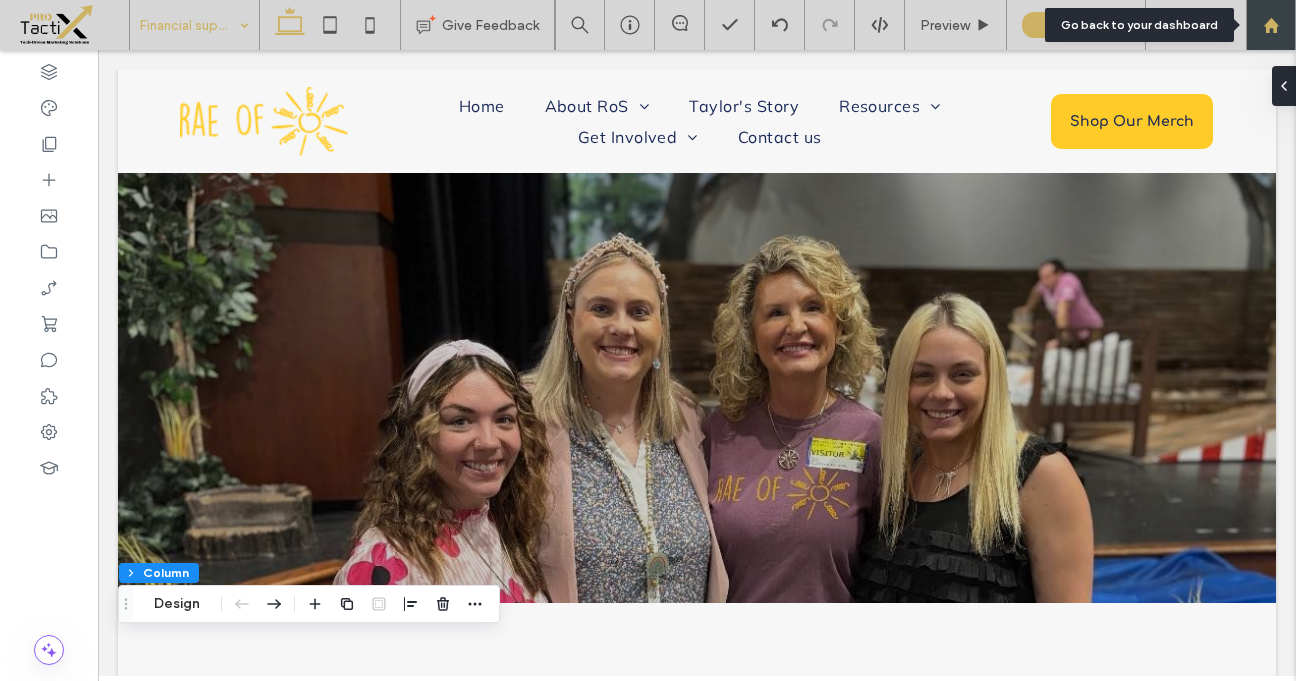 click 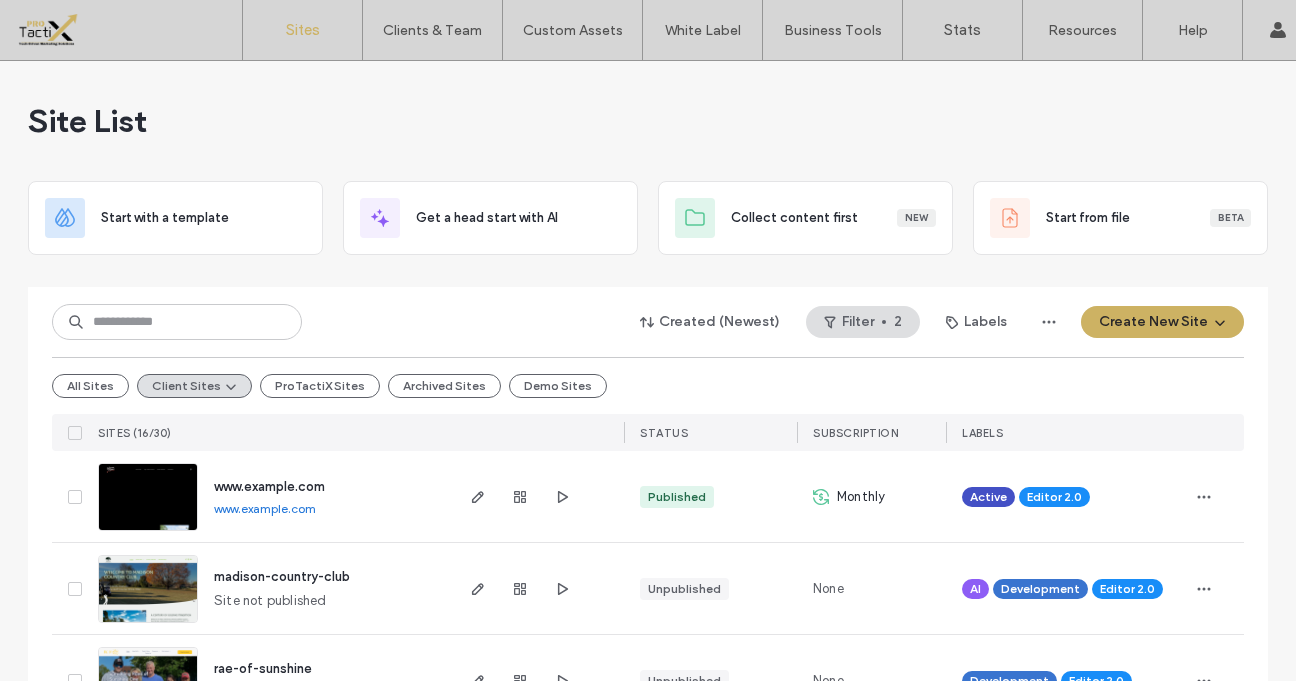 scroll, scrollTop: 0, scrollLeft: 0, axis: both 